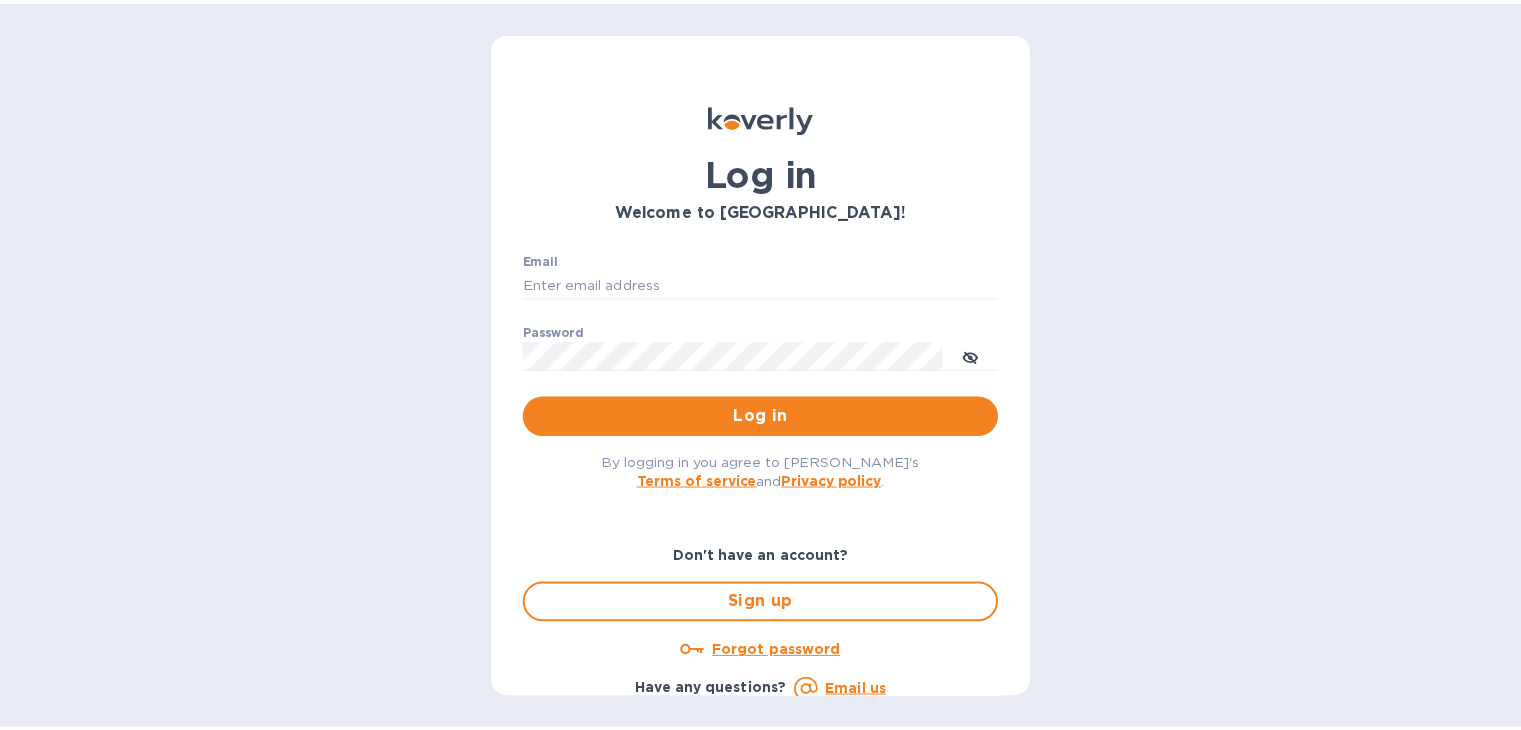 scroll, scrollTop: 0, scrollLeft: 0, axis: both 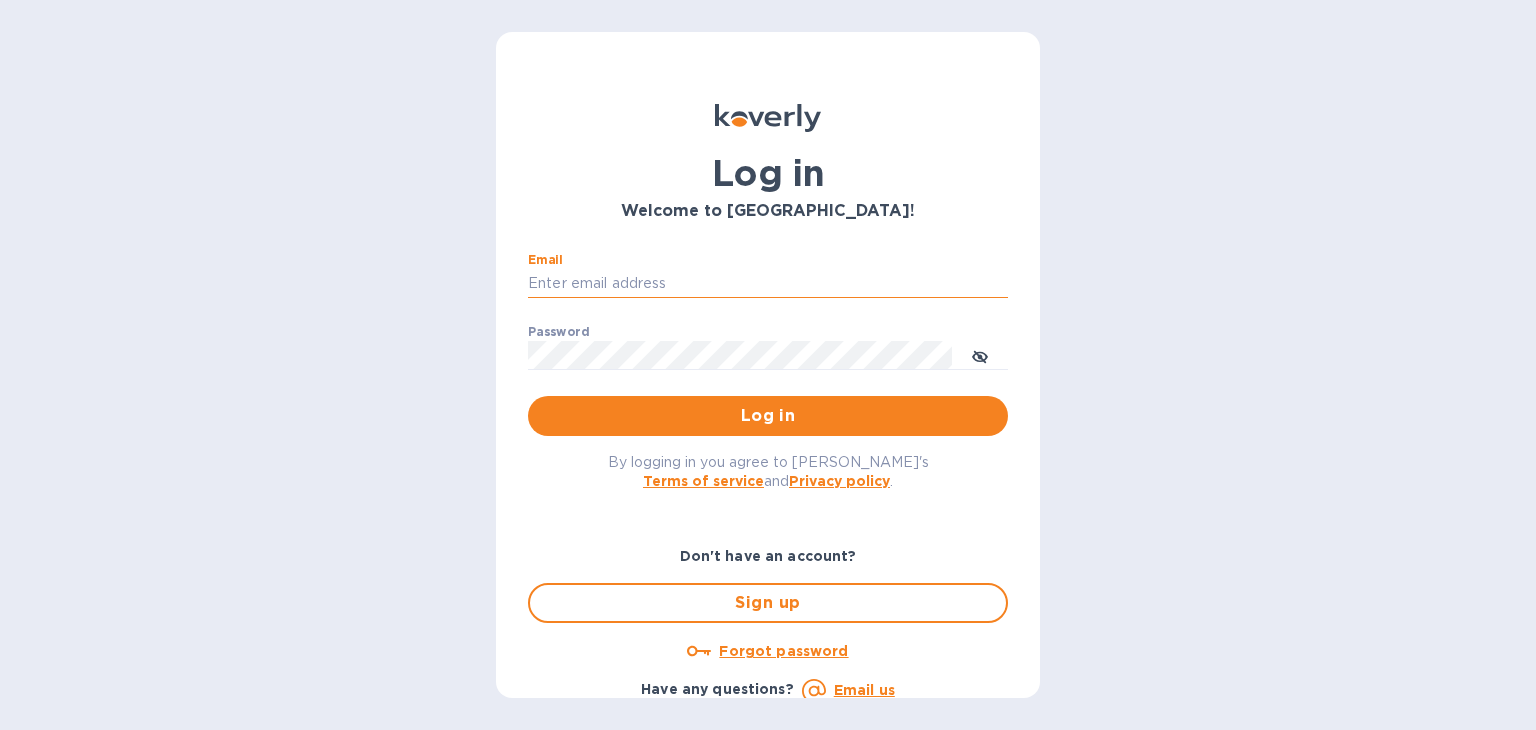 click on "Email" at bounding box center (768, 284) 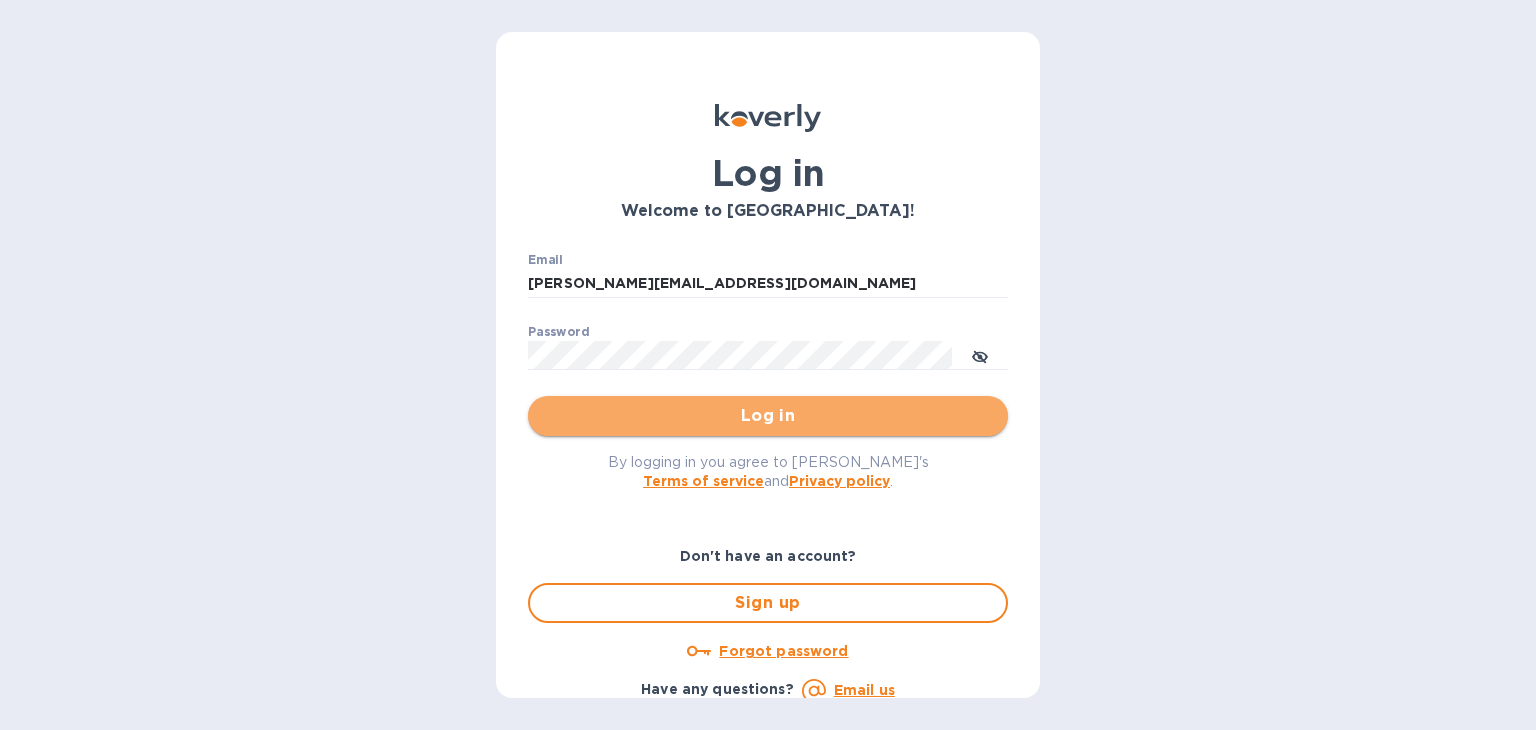 click on "Log in" at bounding box center (768, 416) 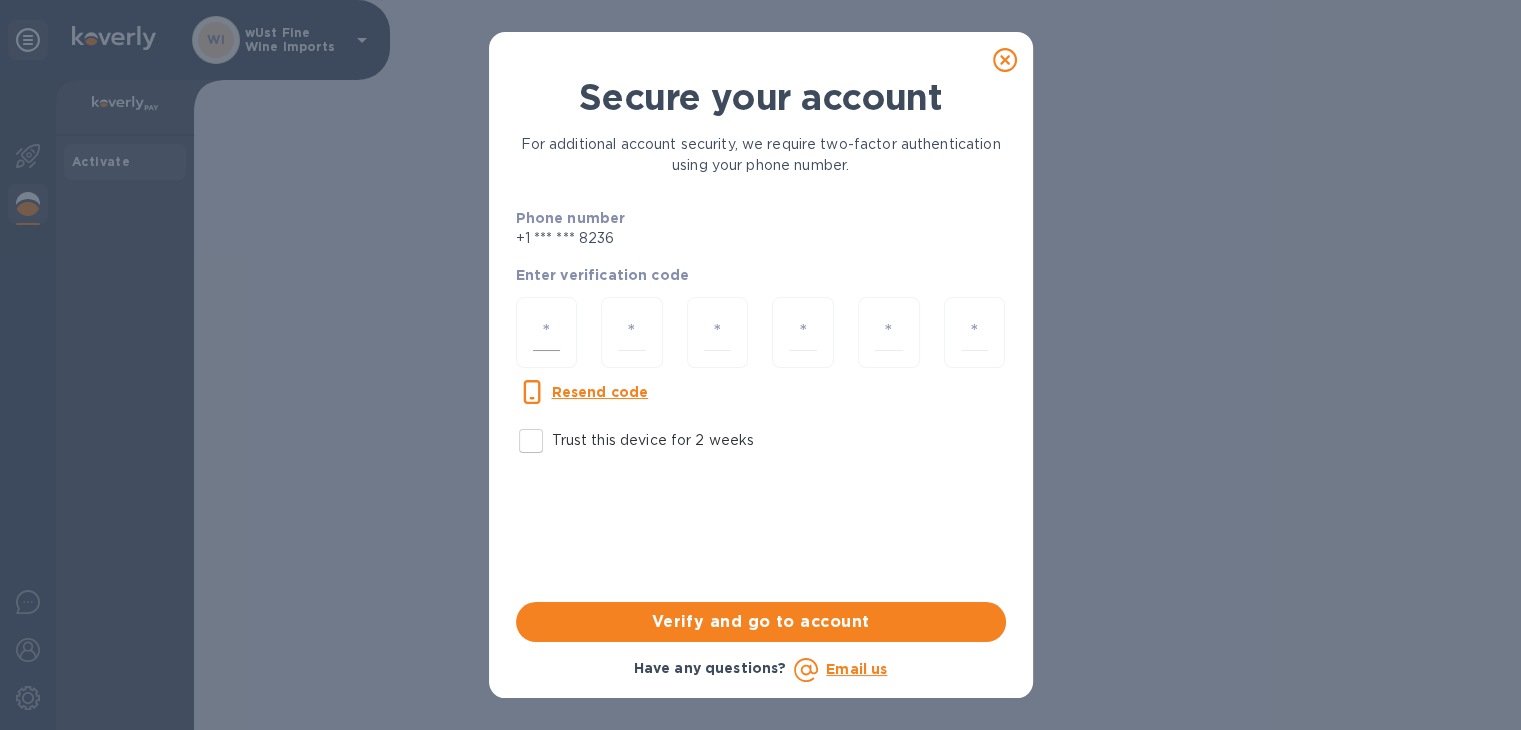 click at bounding box center (547, 332) 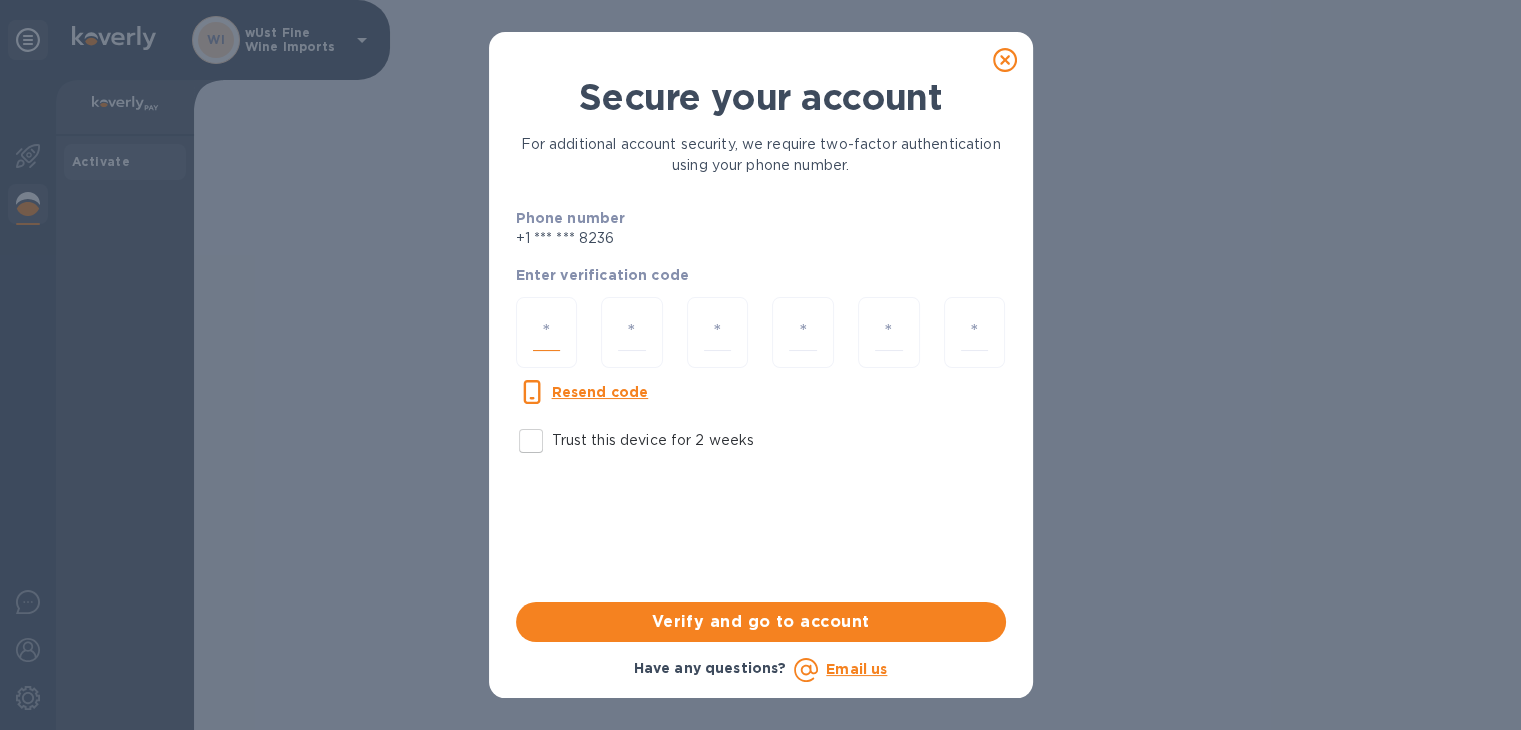 type on "6" 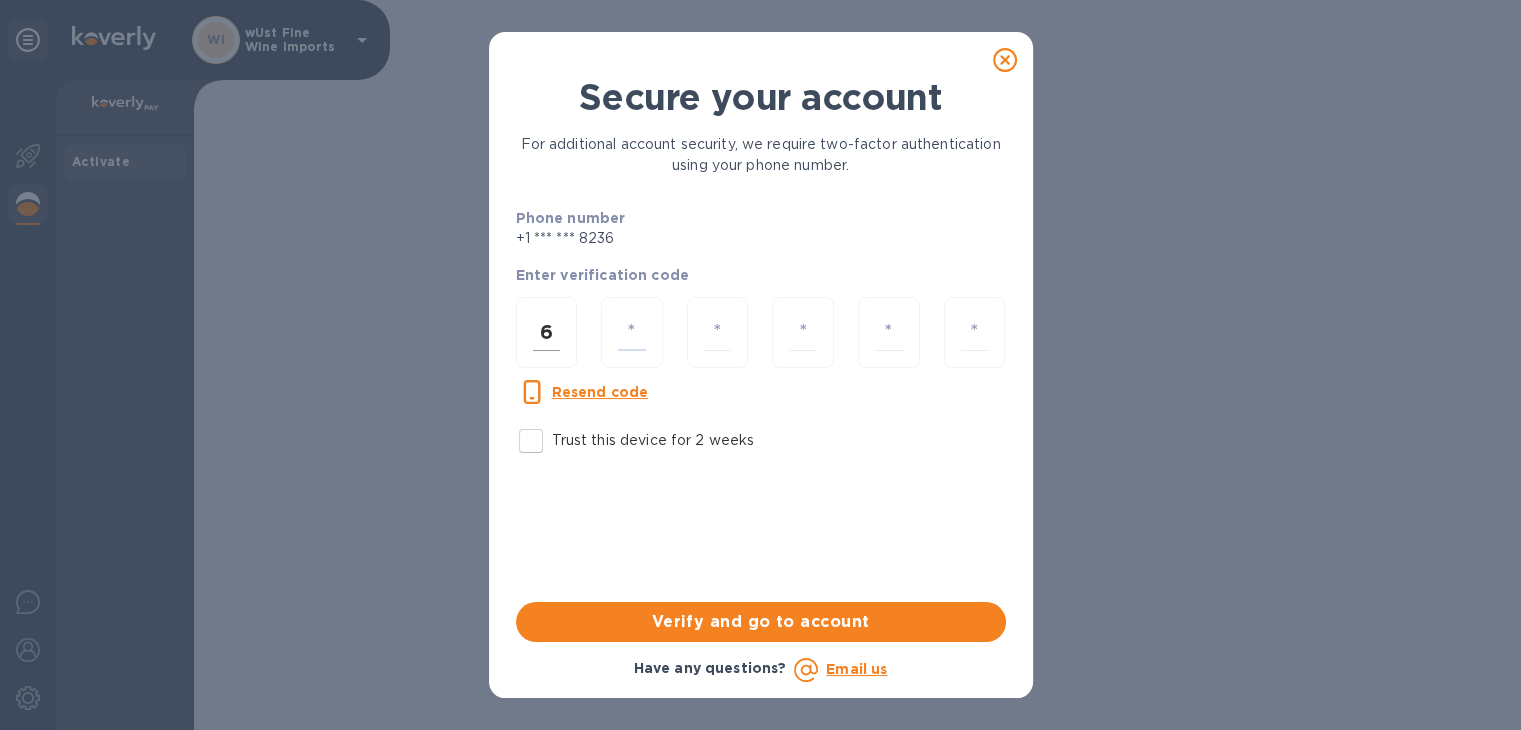 type on "5" 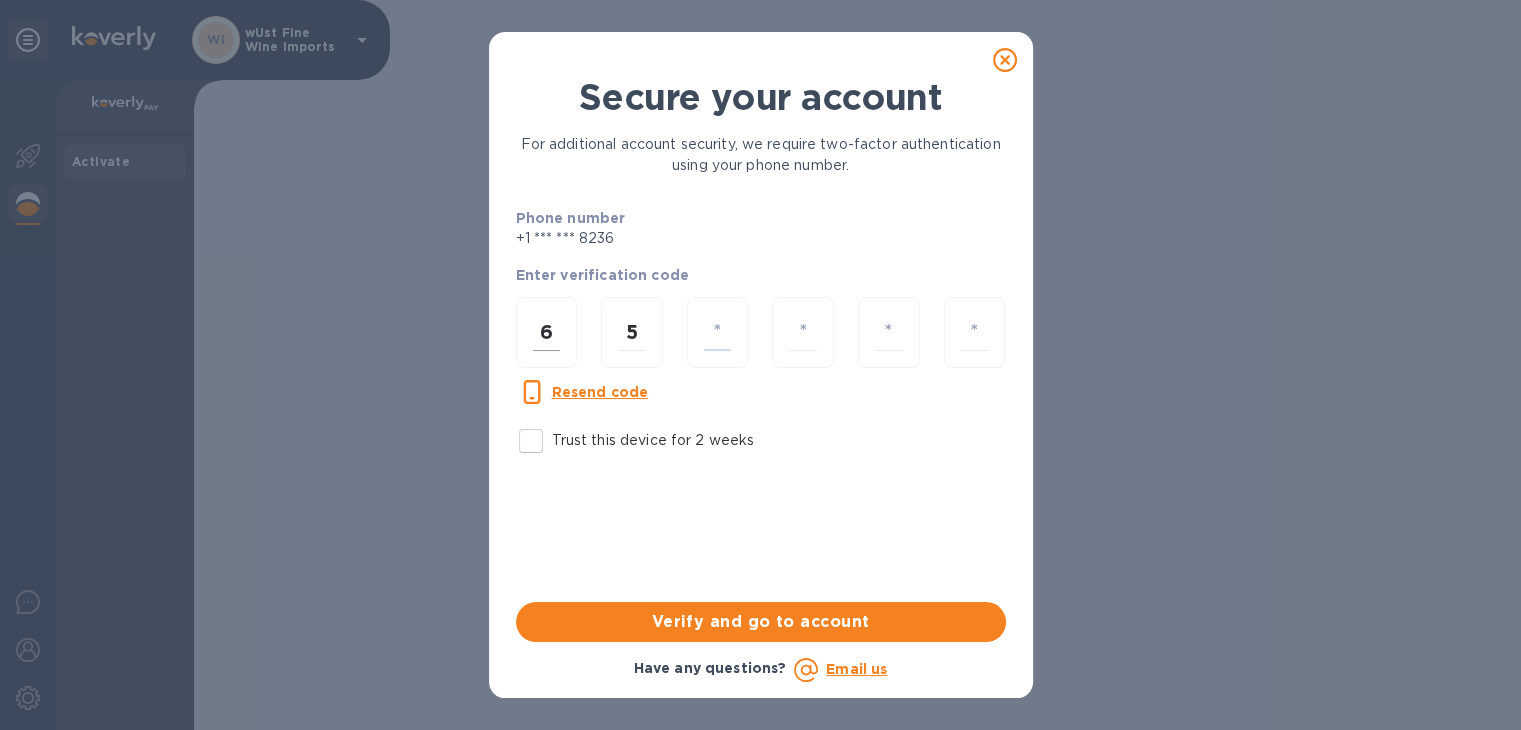 type on "8" 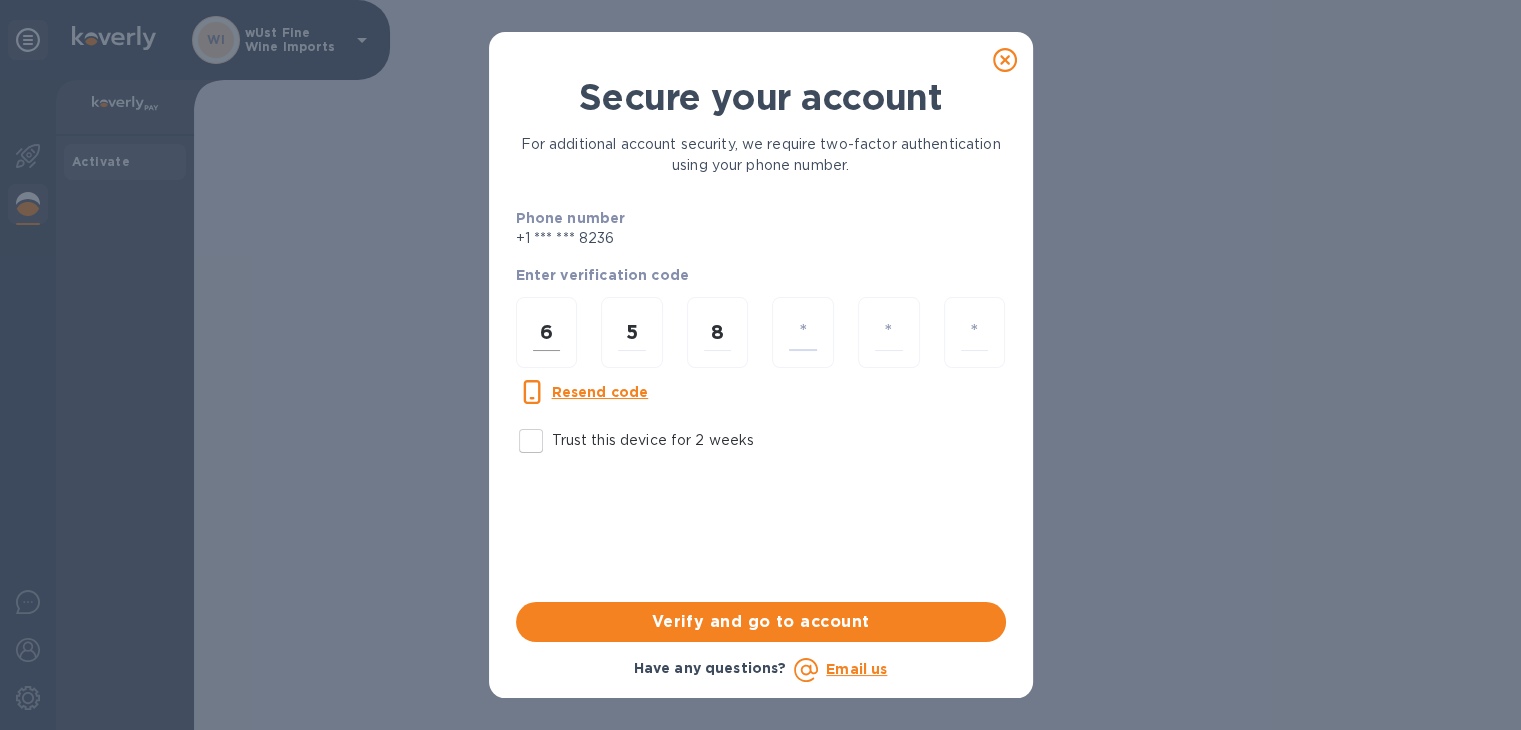 type on "9" 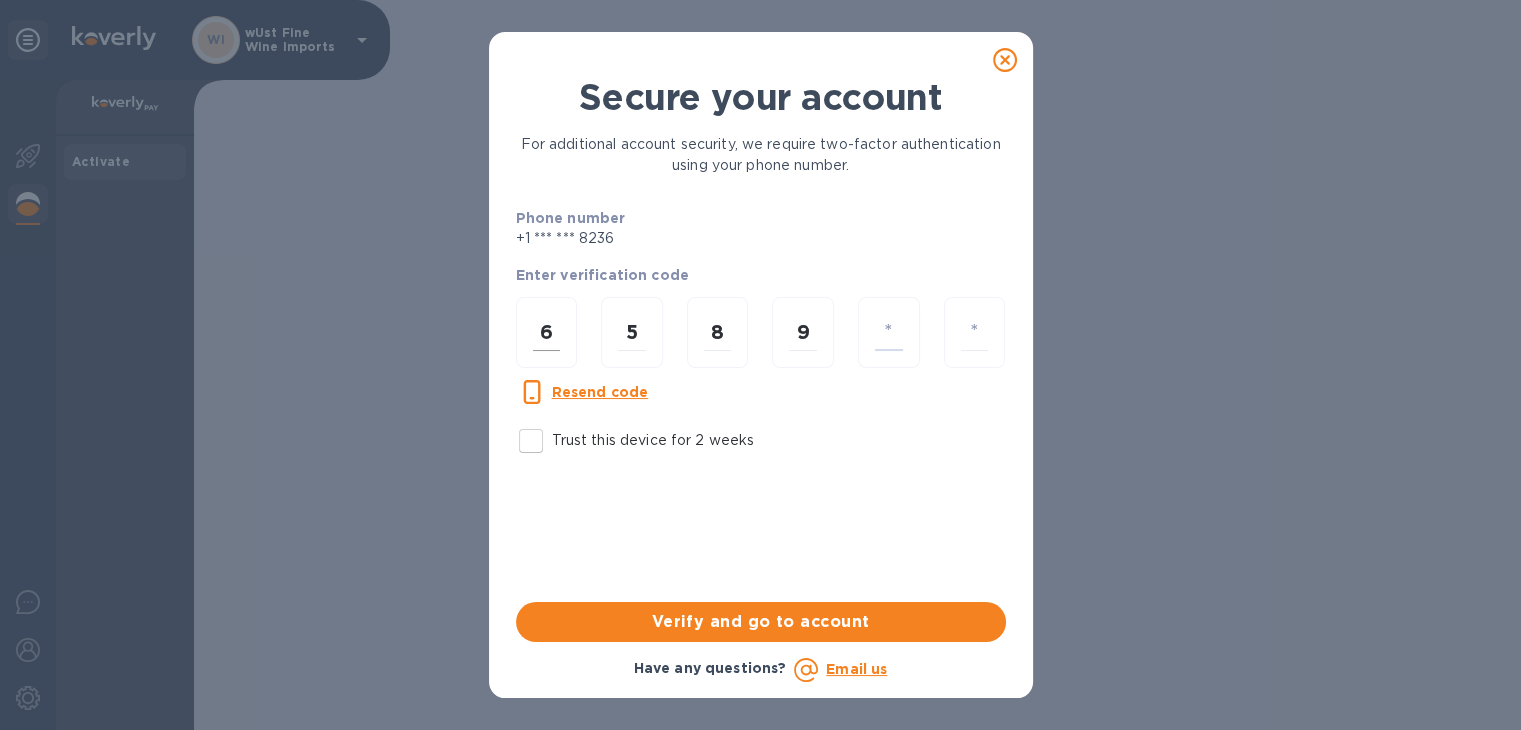 type on "4" 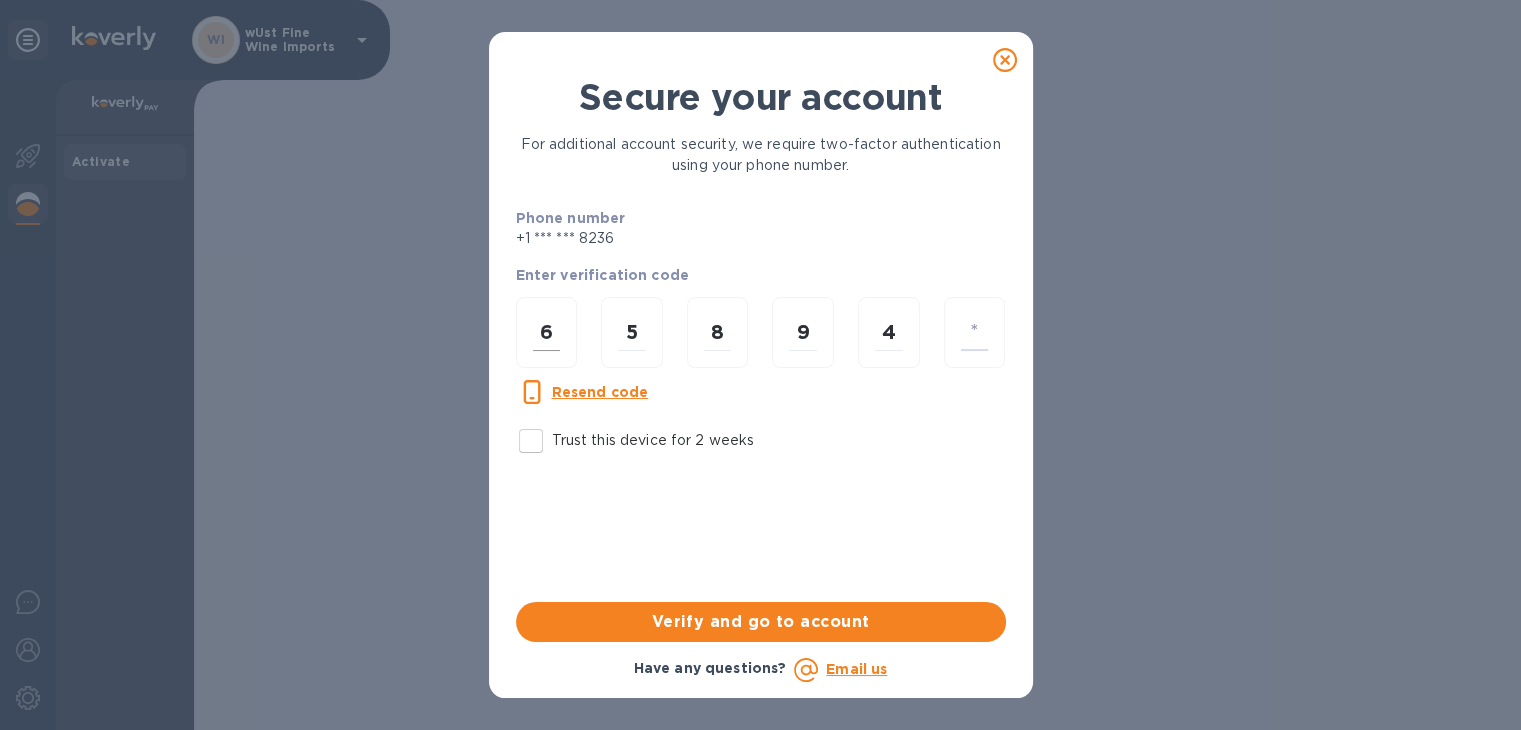 type on "2" 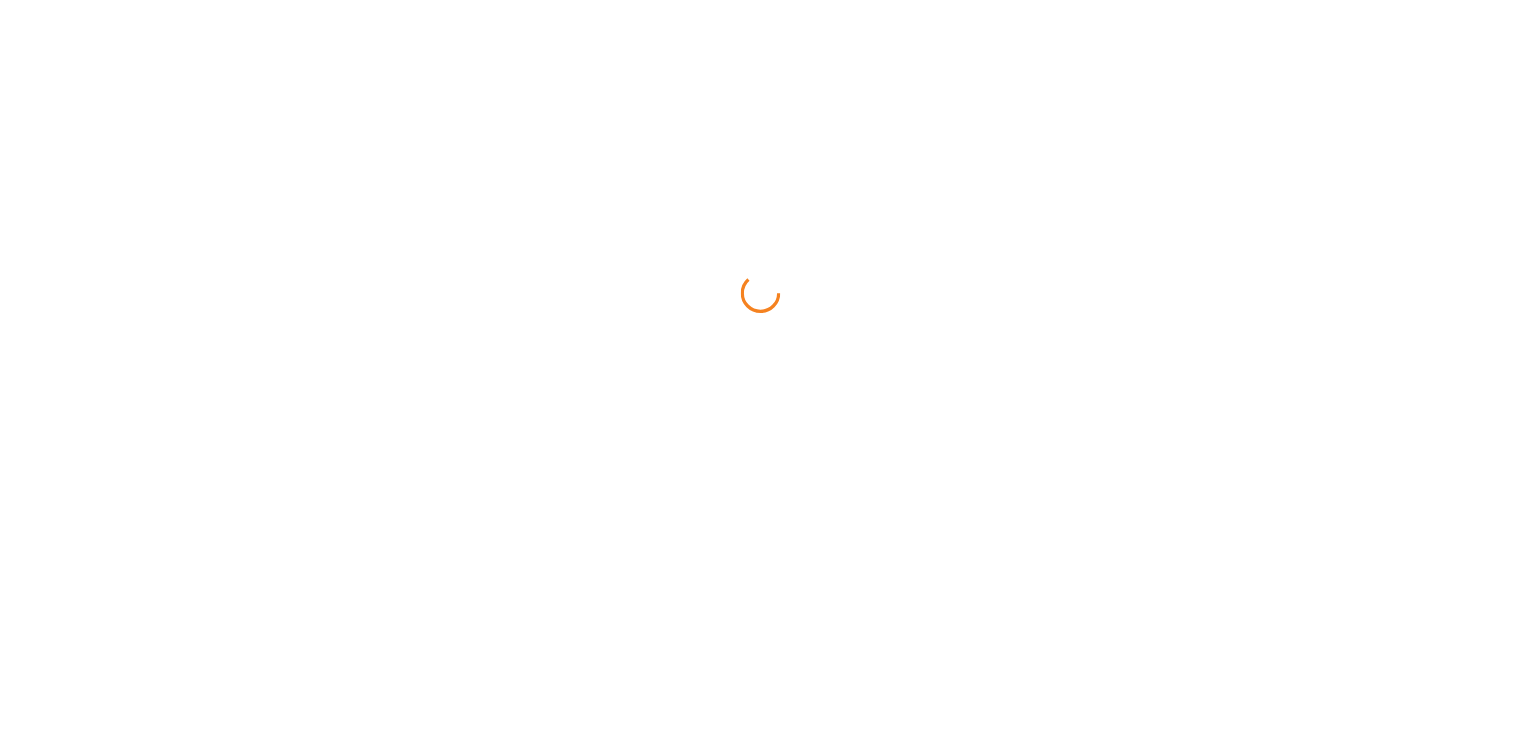 scroll, scrollTop: 0, scrollLeft: 0, axis: both 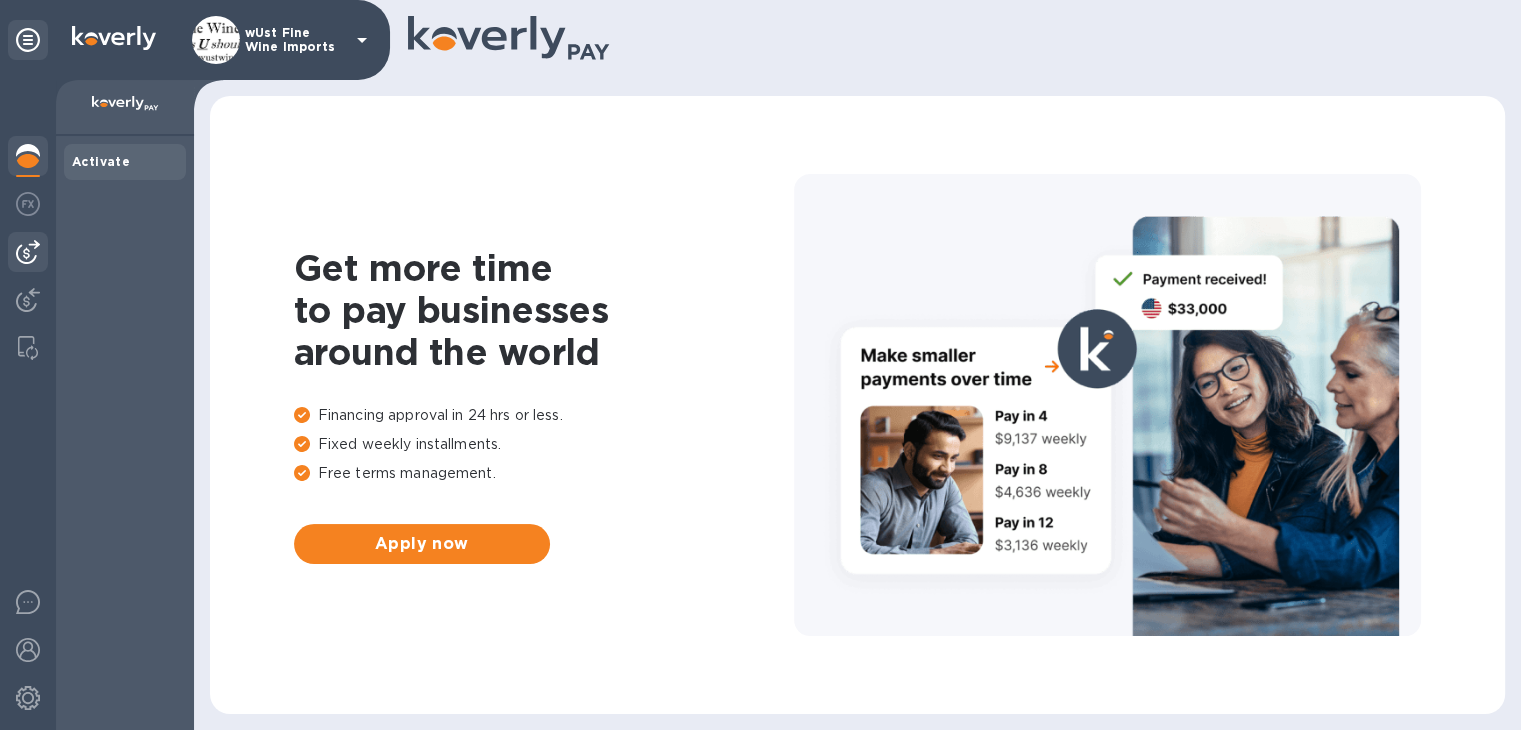 click at bounding box center [28, 252] 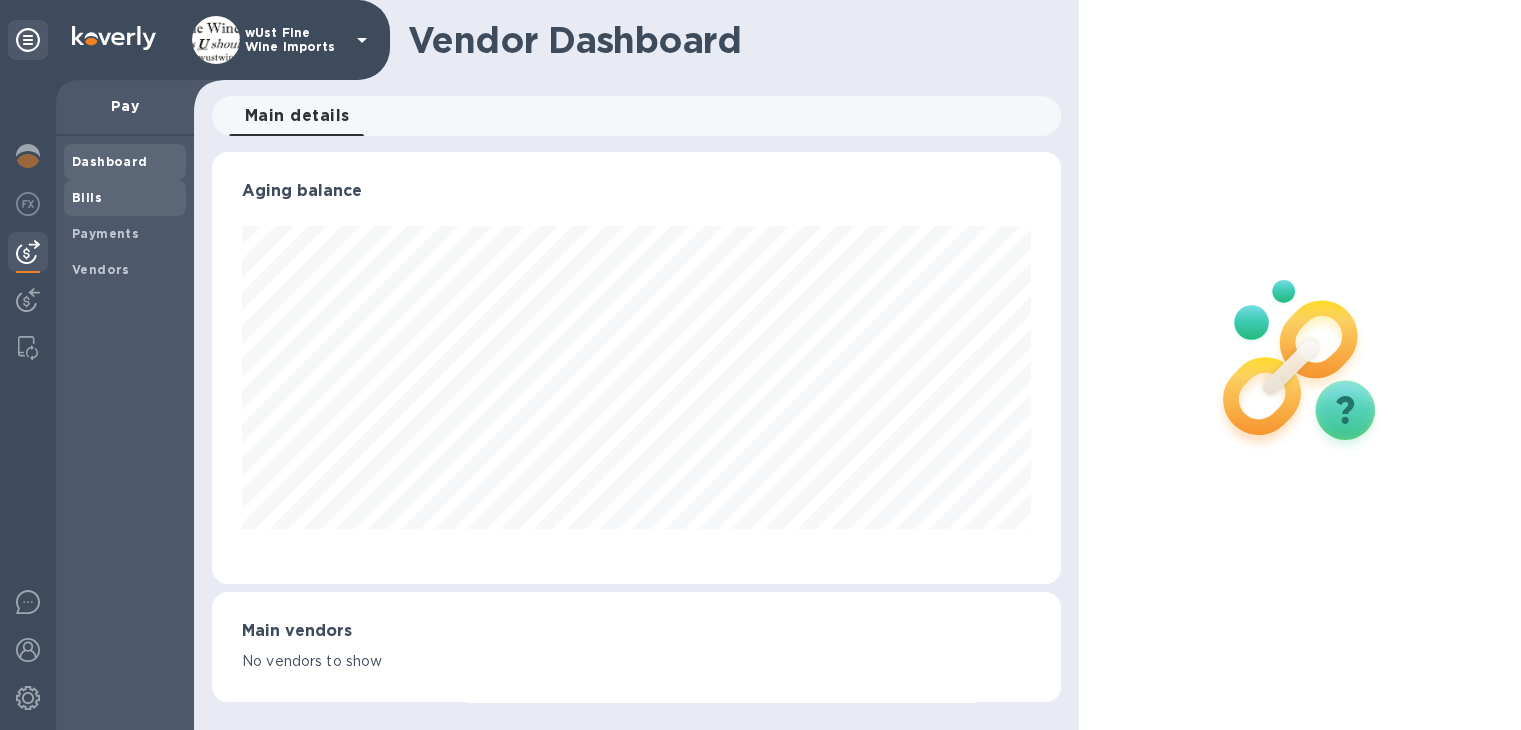 scroll, scrollTop: 999568, scrollLeft: 999151, axis: both 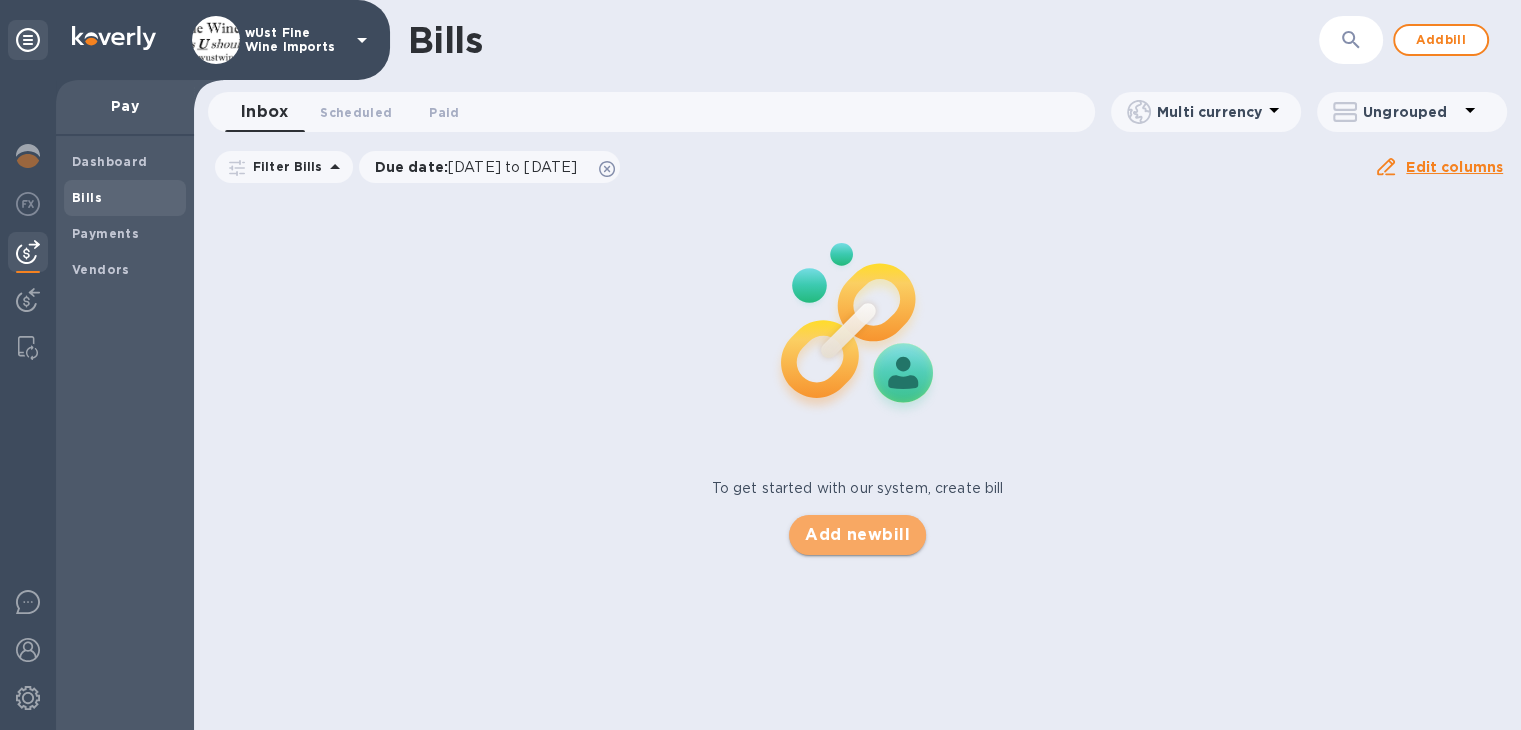 click on "Add new   bill" at bounding box center [857, 535] 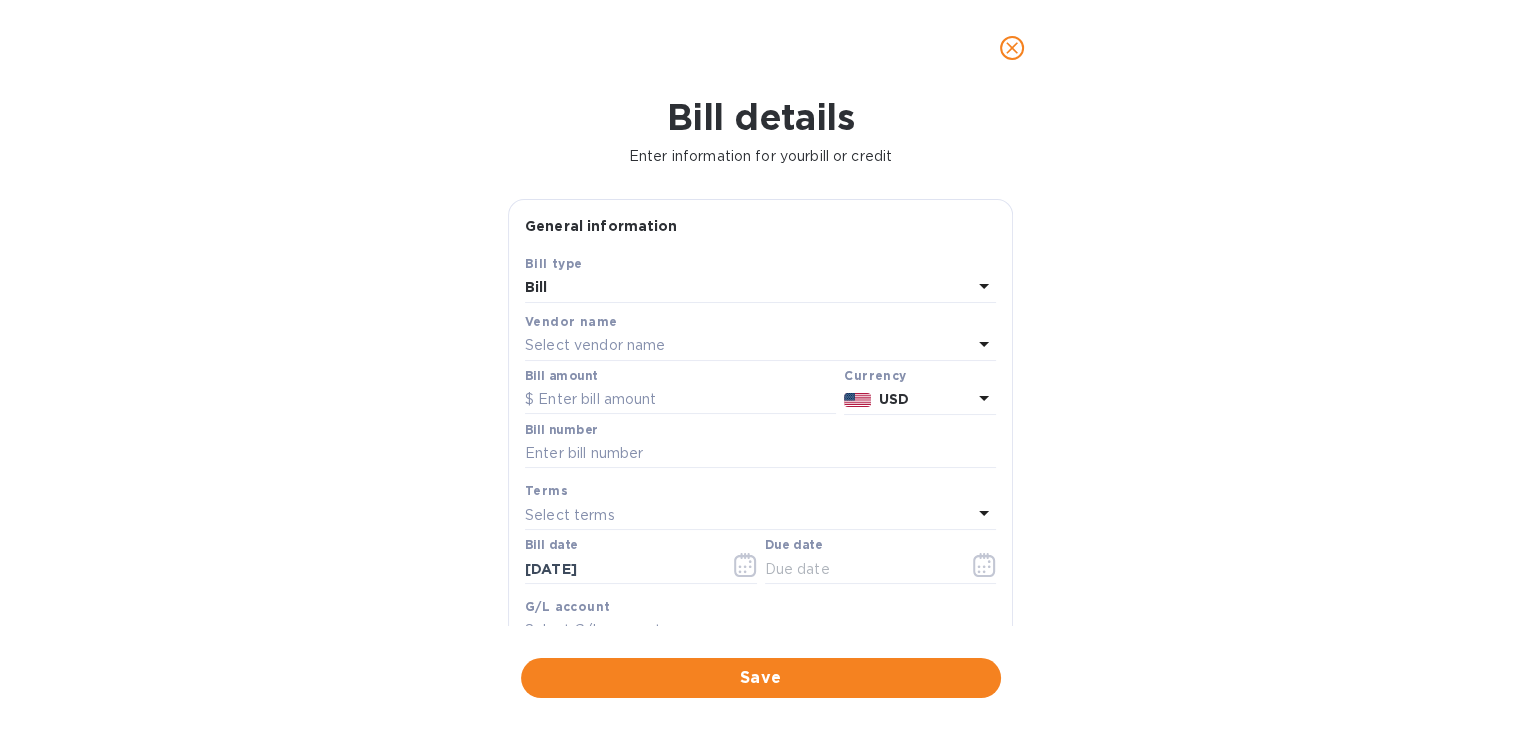 click 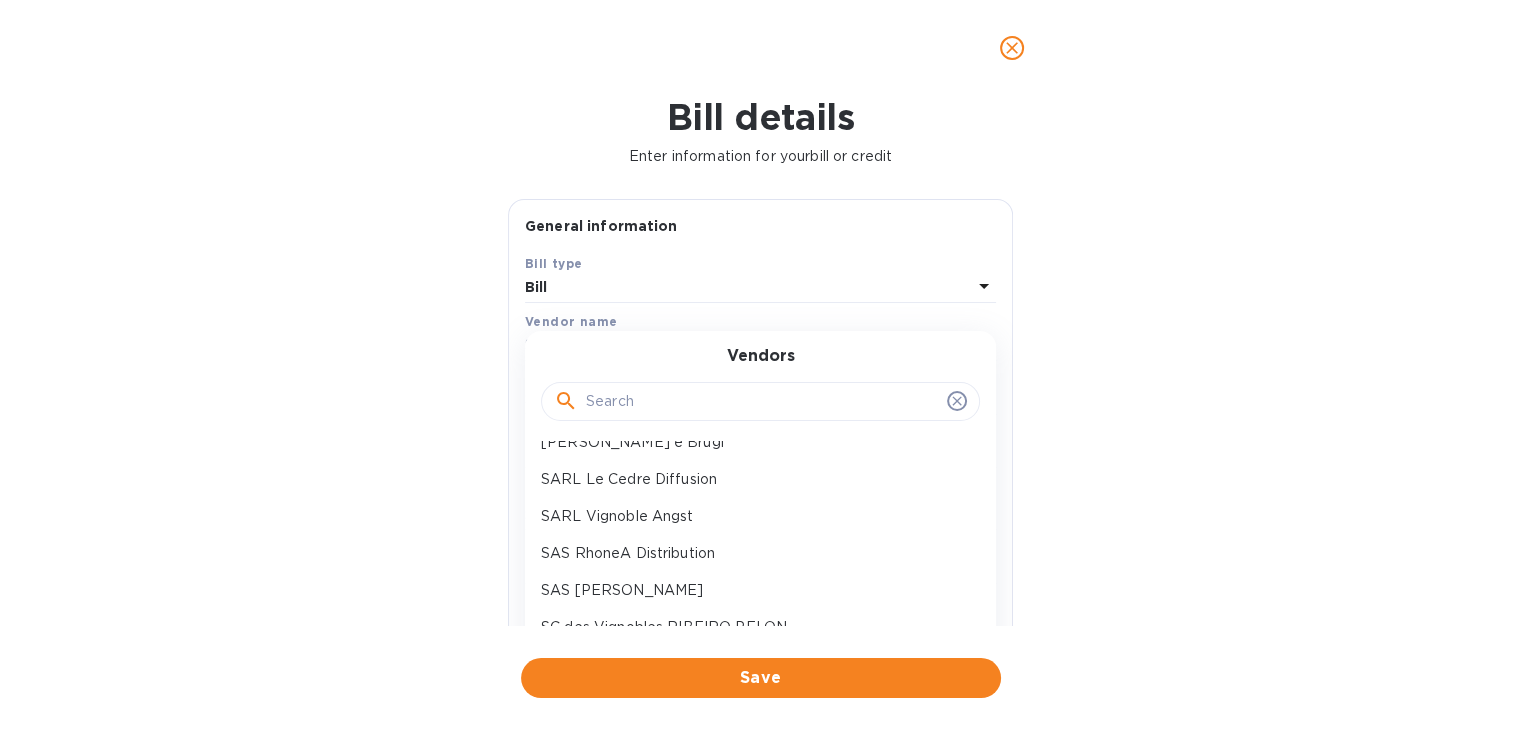 scroll, scrollTop: 857, scrollLeft: 0, axis: vertical 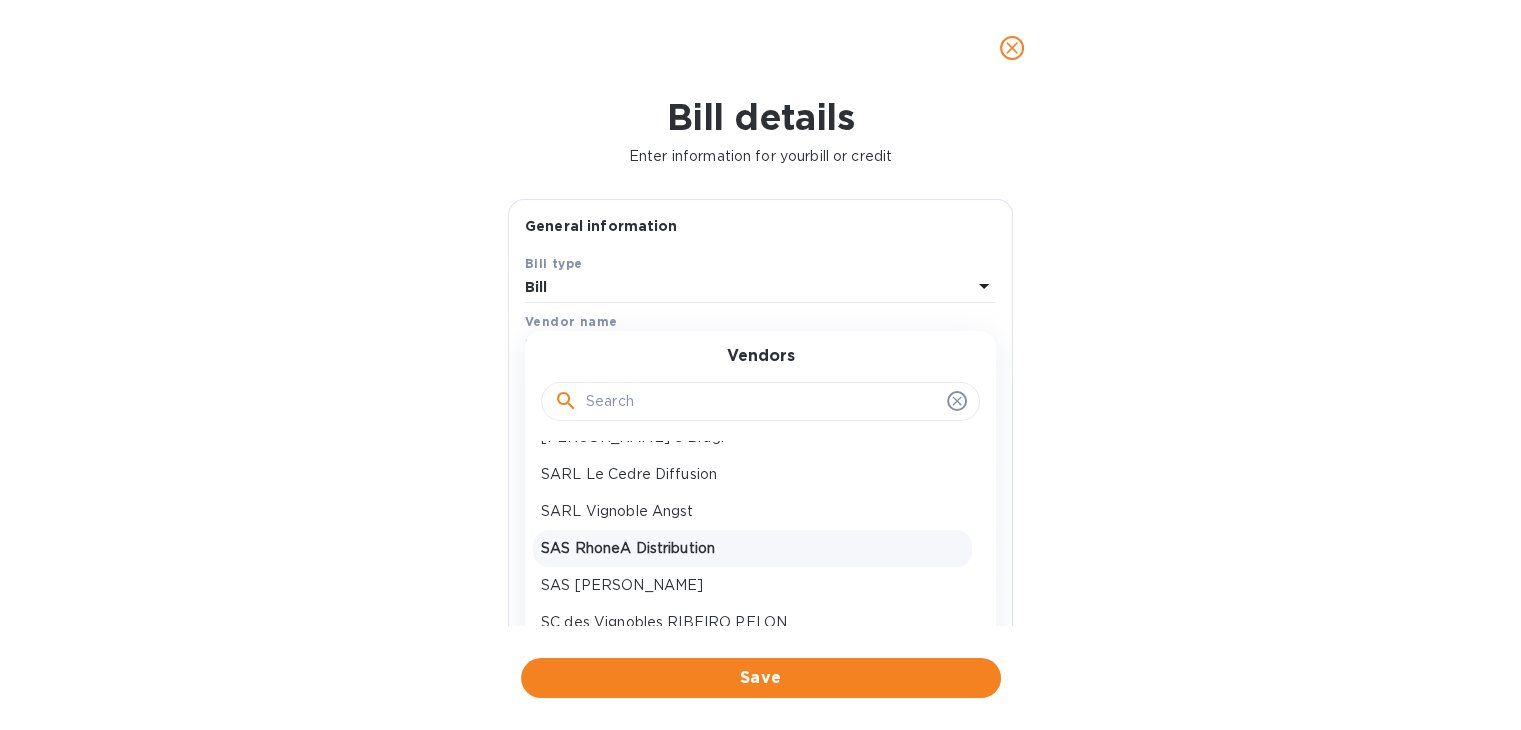 click on "SAS RhoneA Distribution" at bounding box center (752, 548) 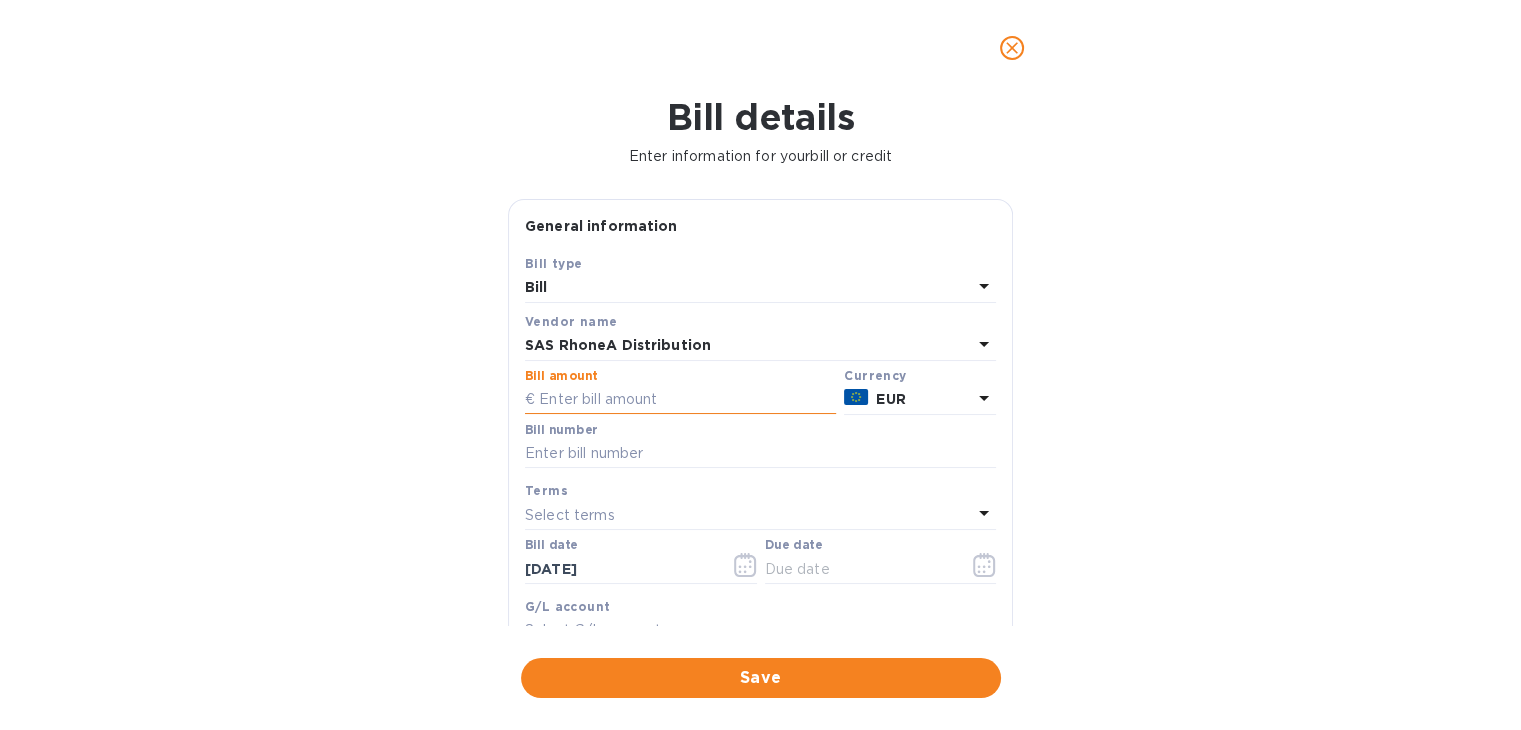 click at bounding box center (680, 400) 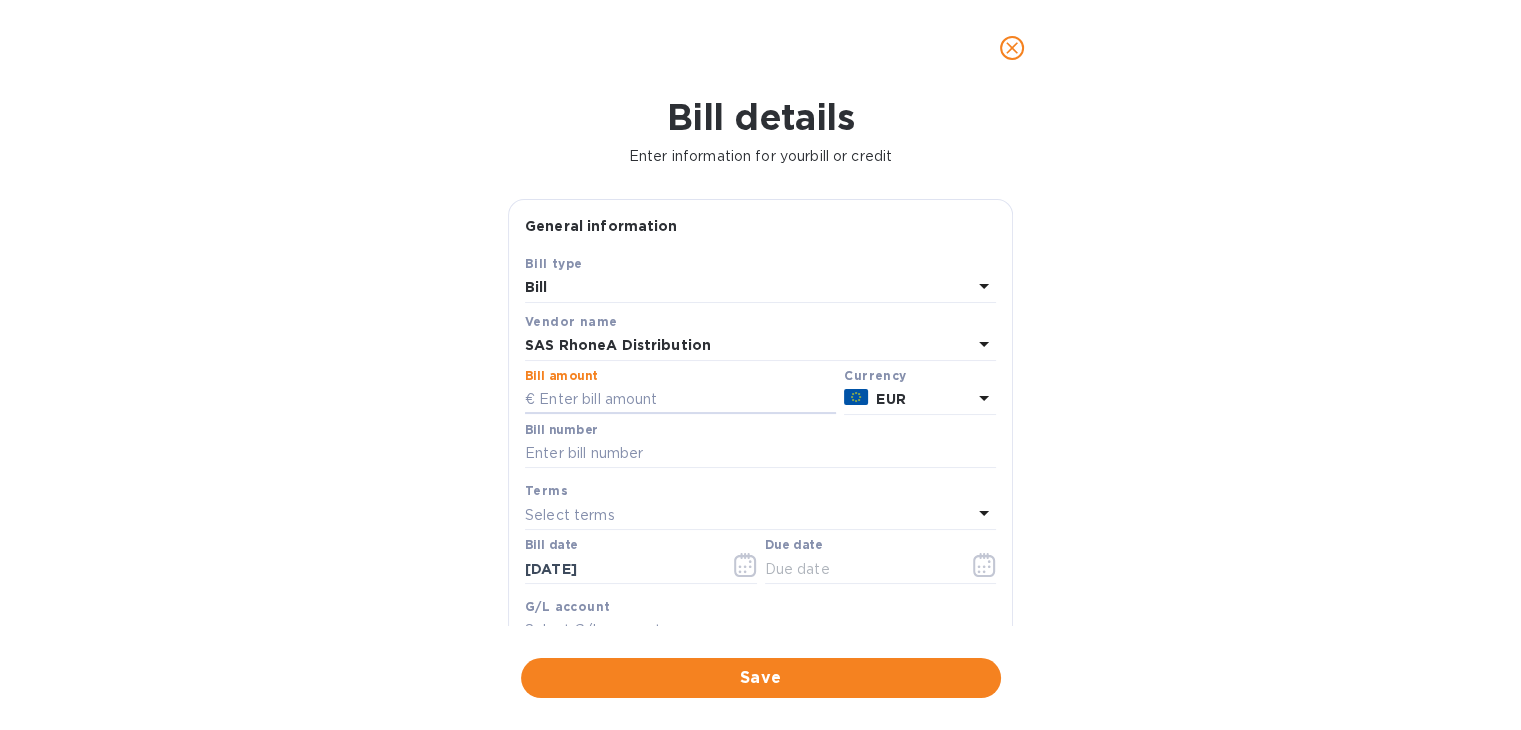type on "0" 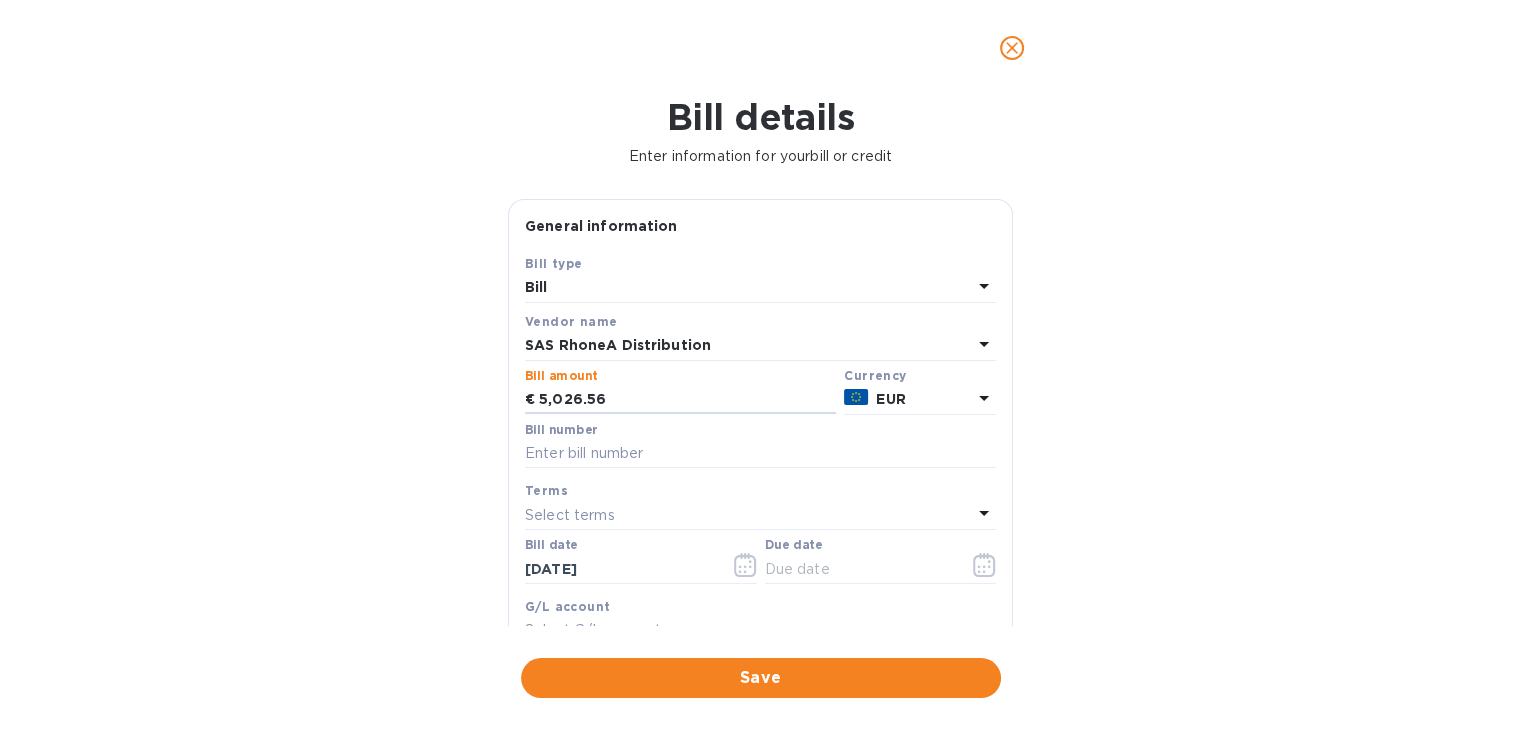 type on "5,026.56" 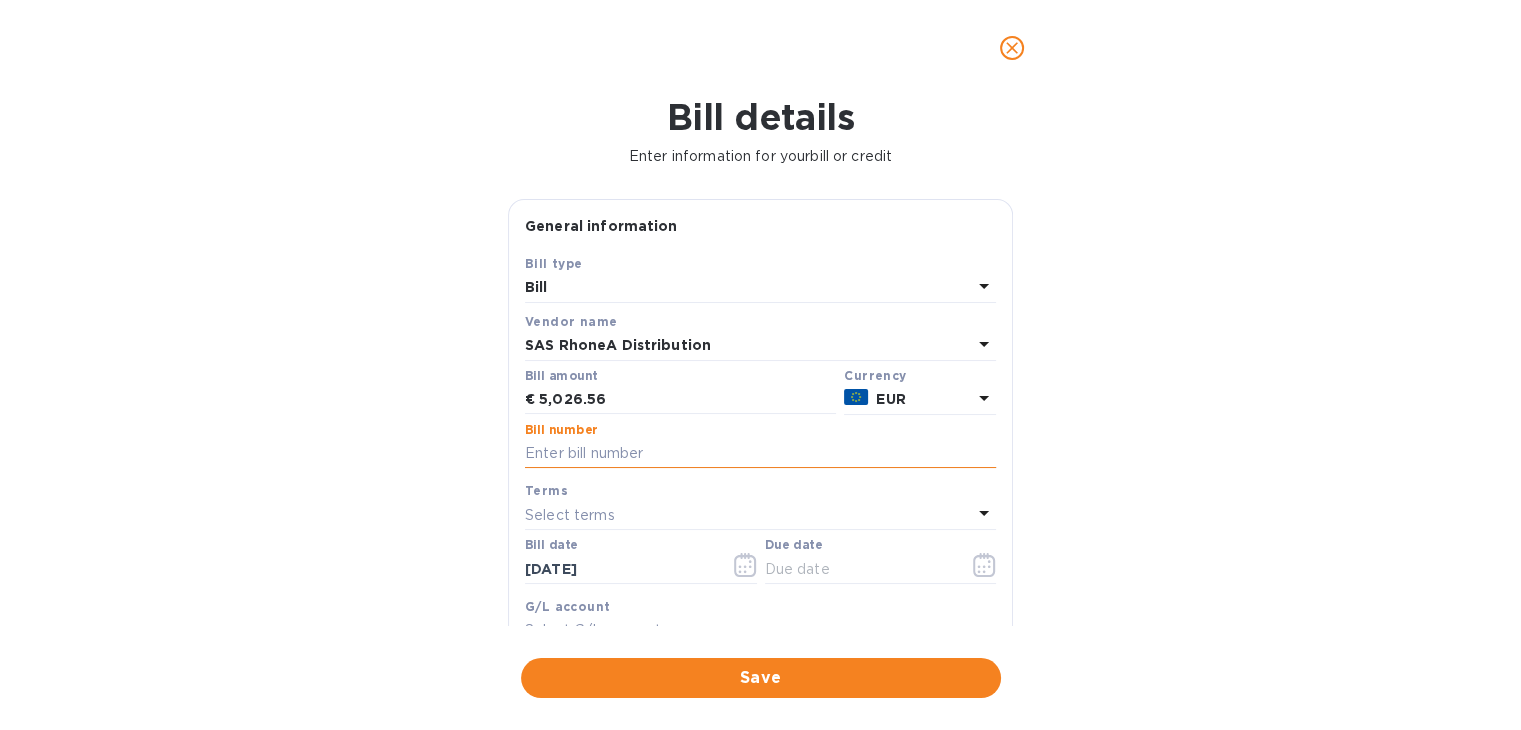 paste on "2100003018" 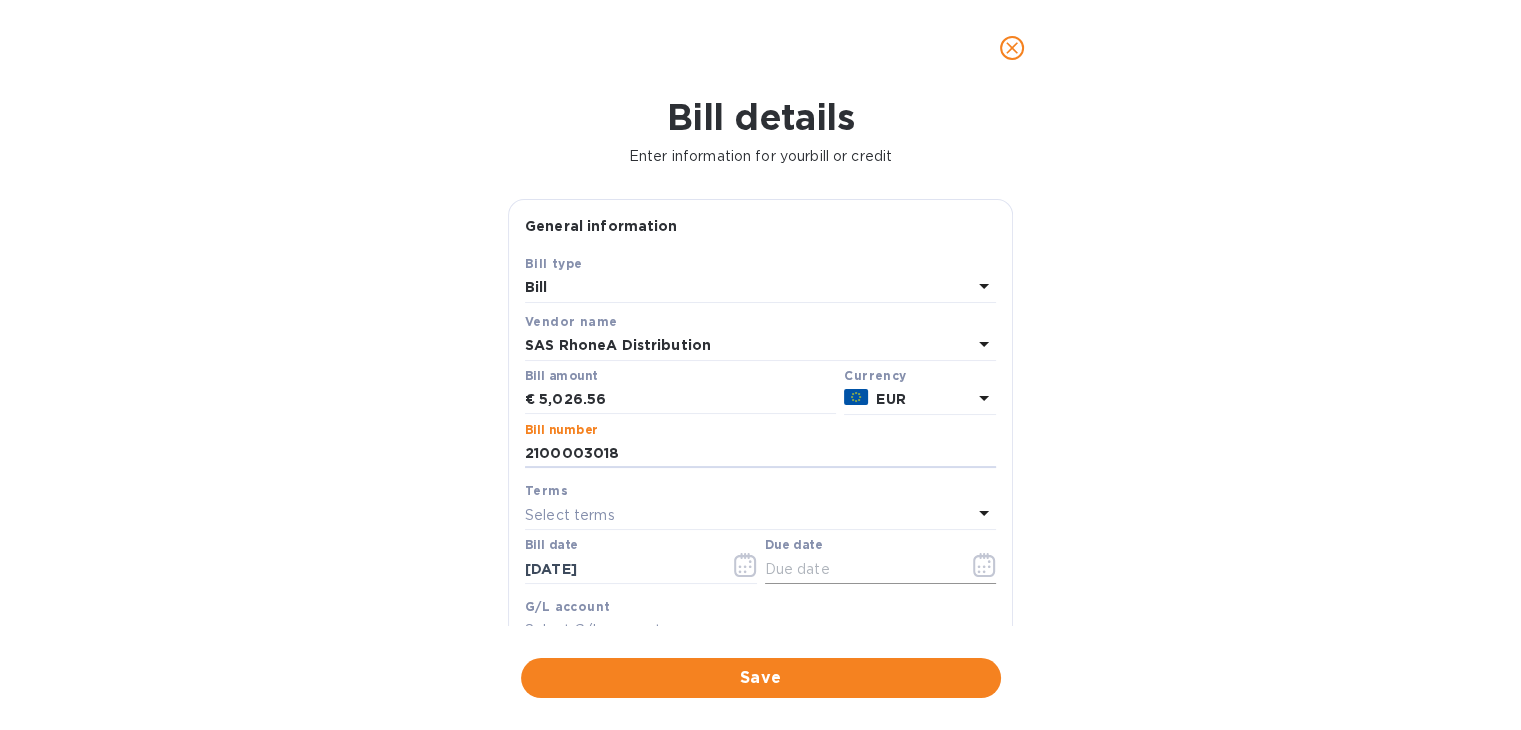 type on "2100003018" 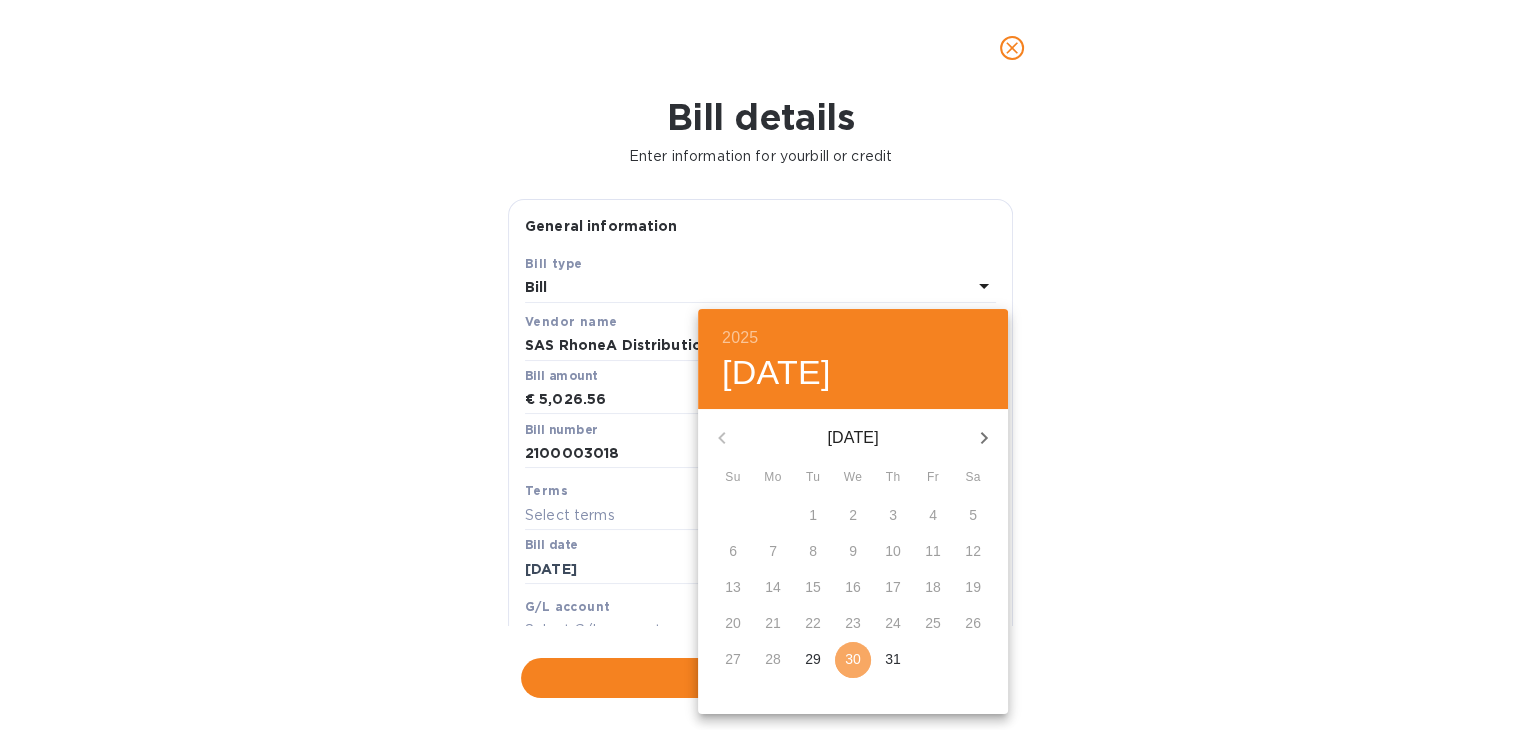 click on "30" at bounding box center (853, 659) 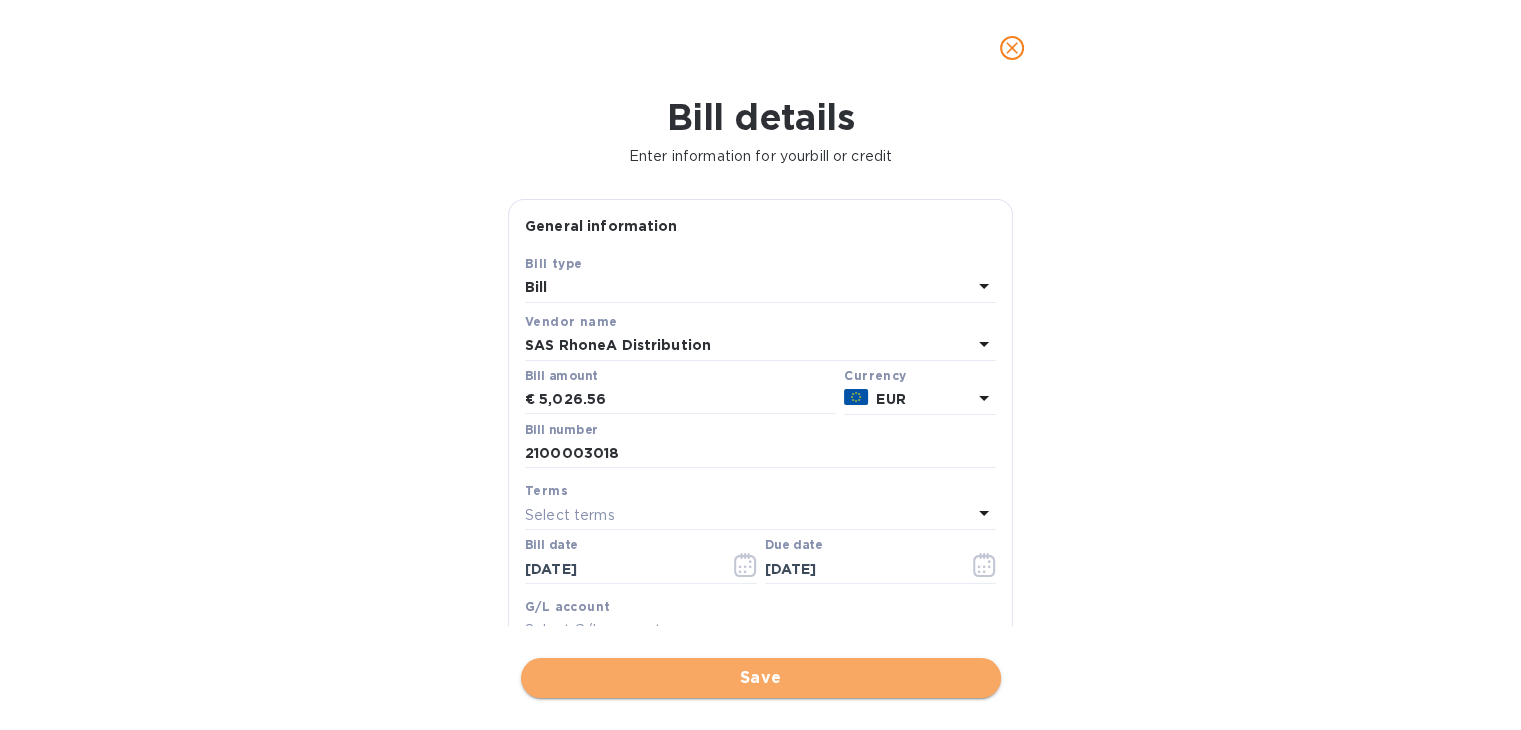 click on "Save" at bounding box center [761, 678] 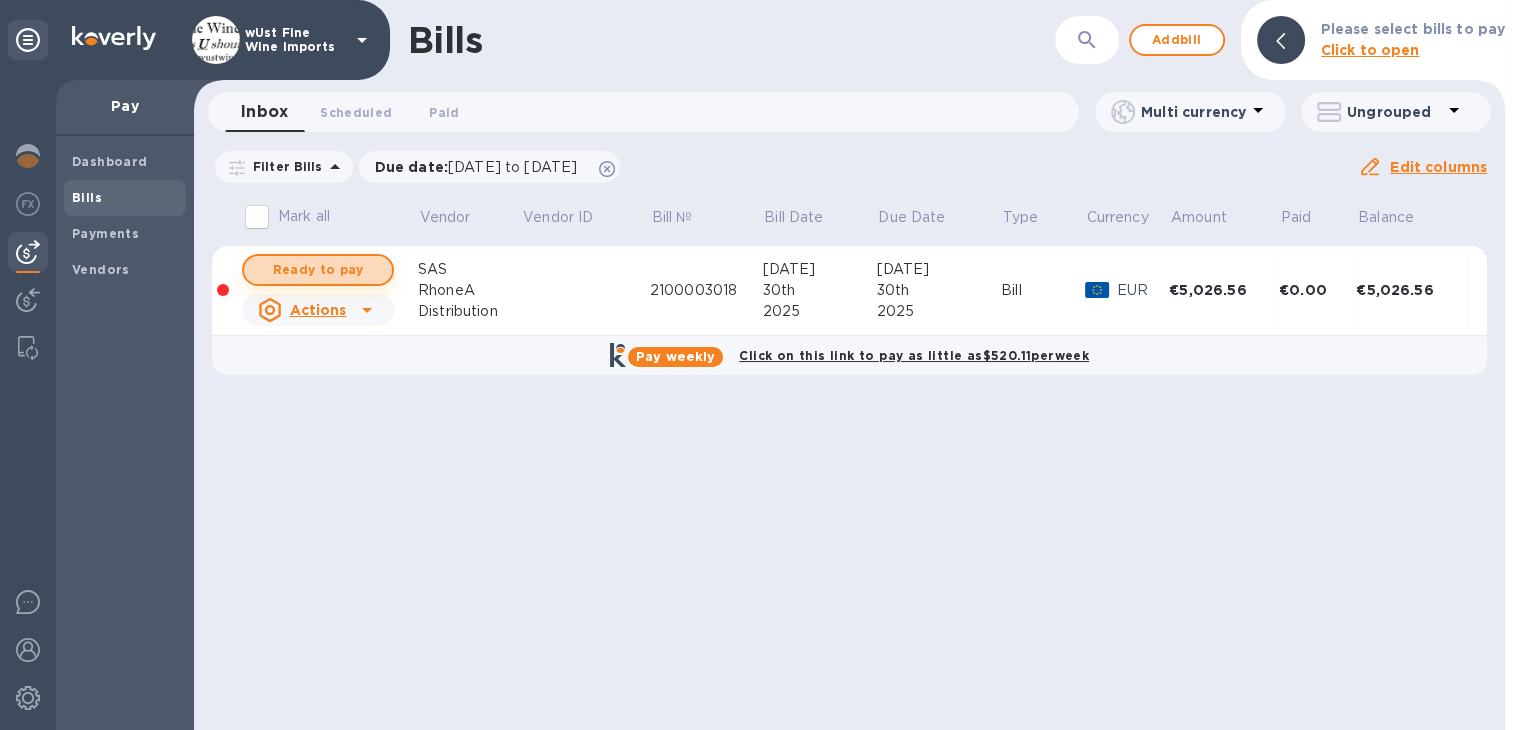 click on "Ready to pay" at bounding box center (318, 270) 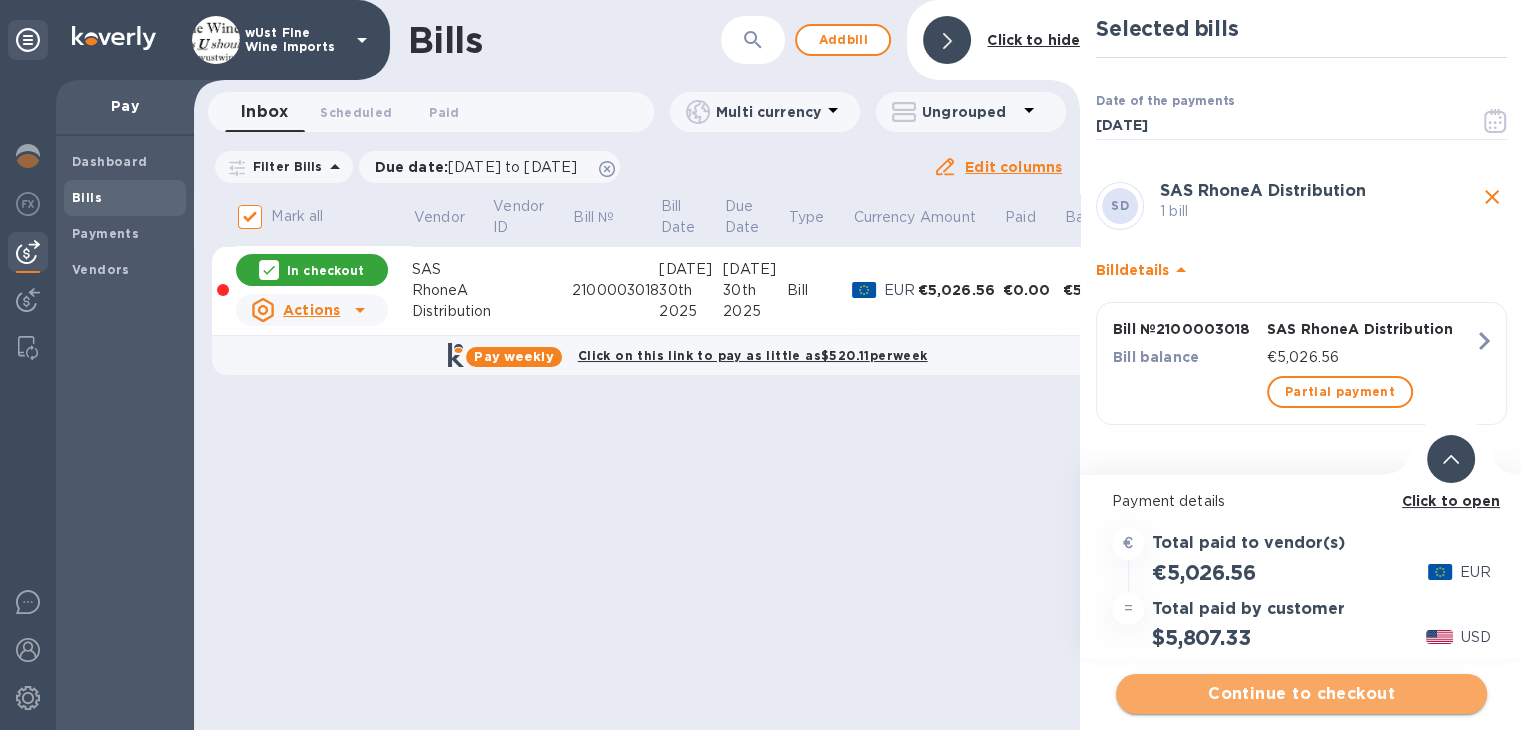 click on "Continue to checkout" at bounding box center (1301, 694) 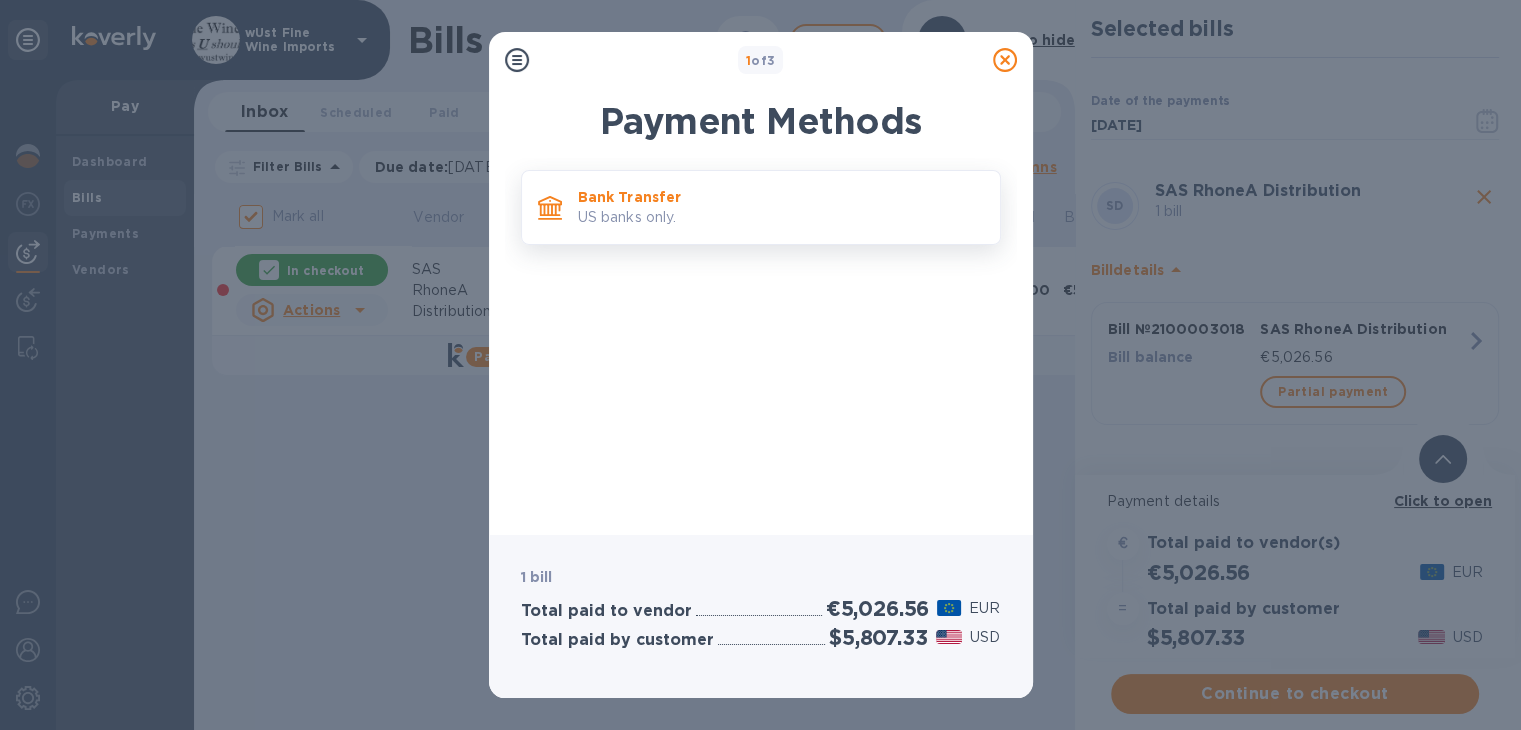 click on "Bank Transfer" at bounding box center (781, 197) 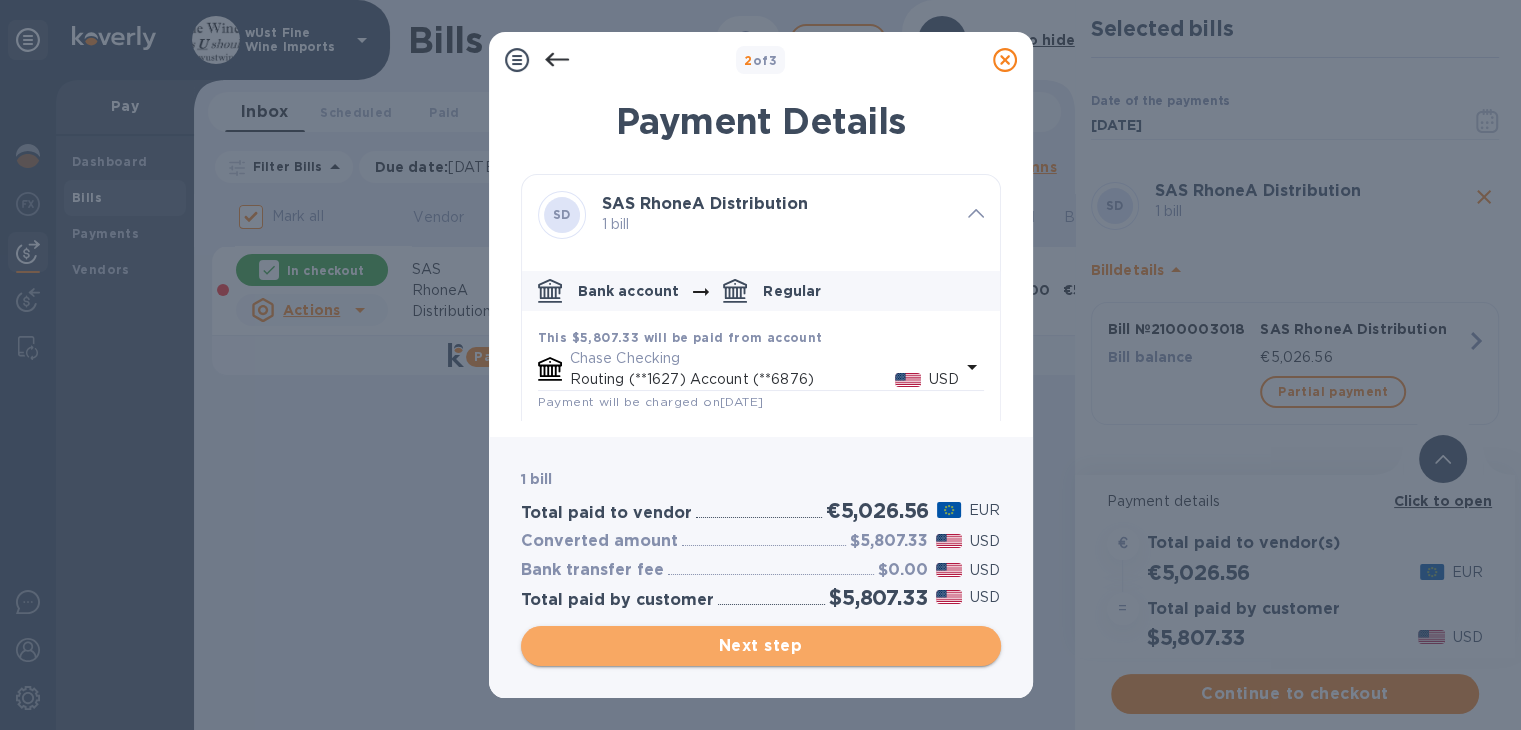 click on "Next step" at bounding box center [761, 646] 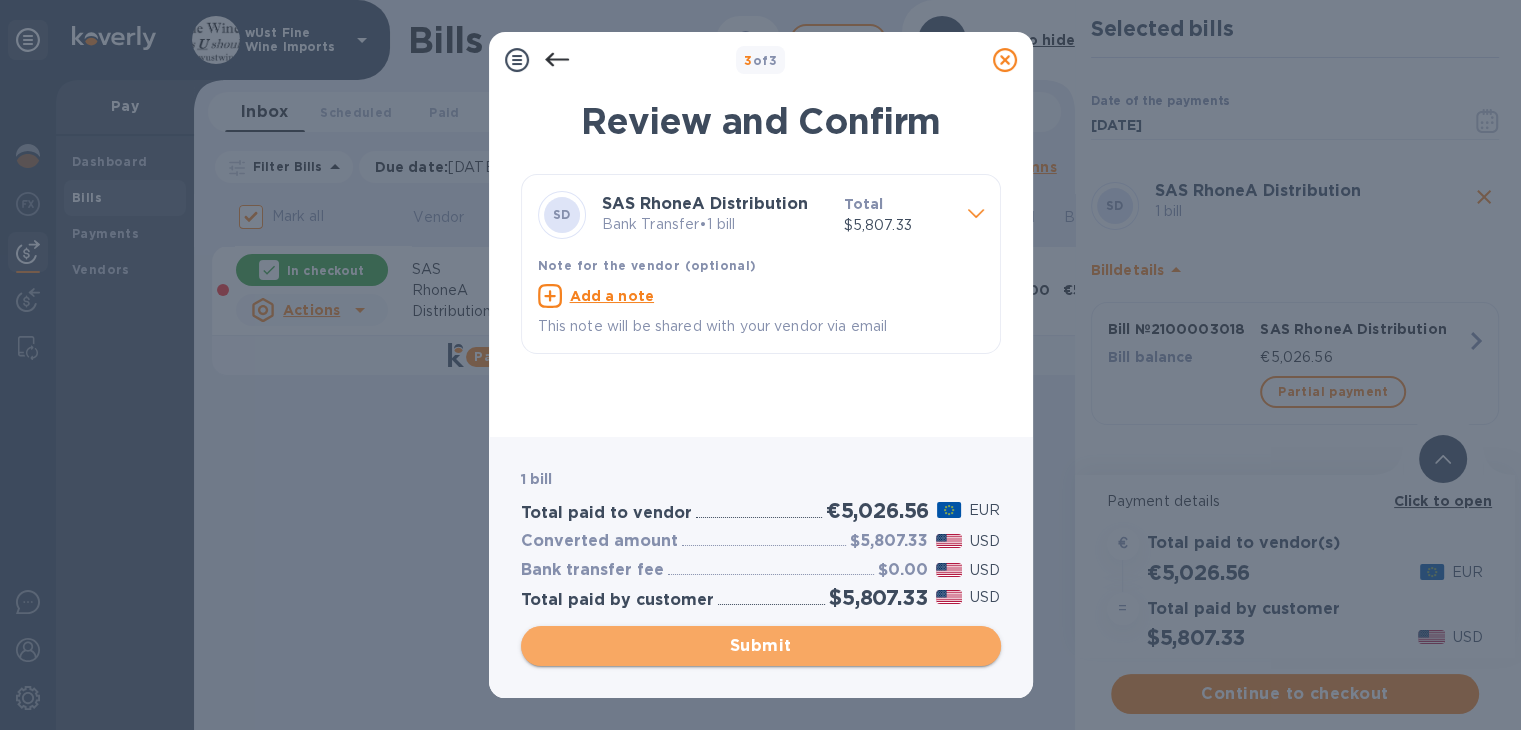 click on "Submit" at bounding box center [761, 646] 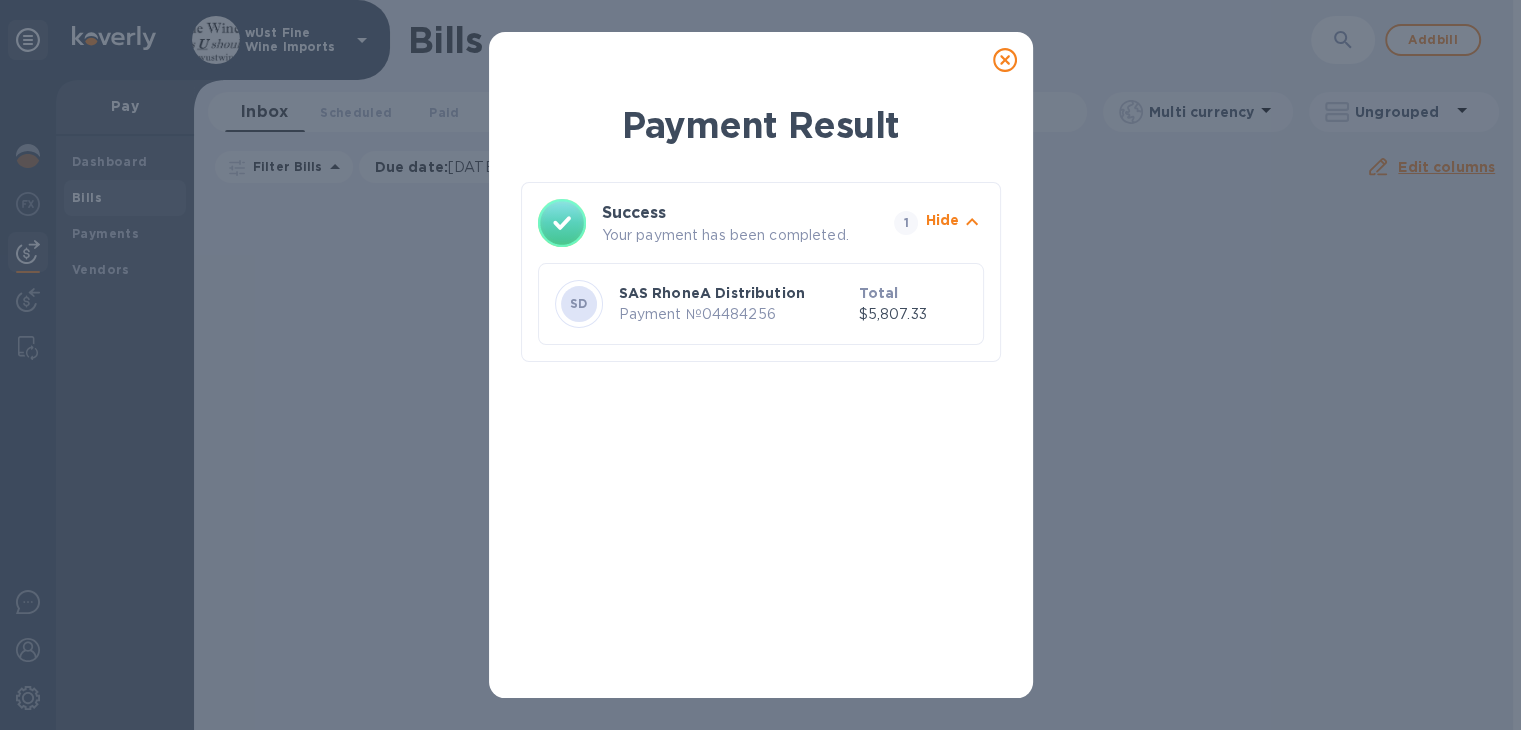 click 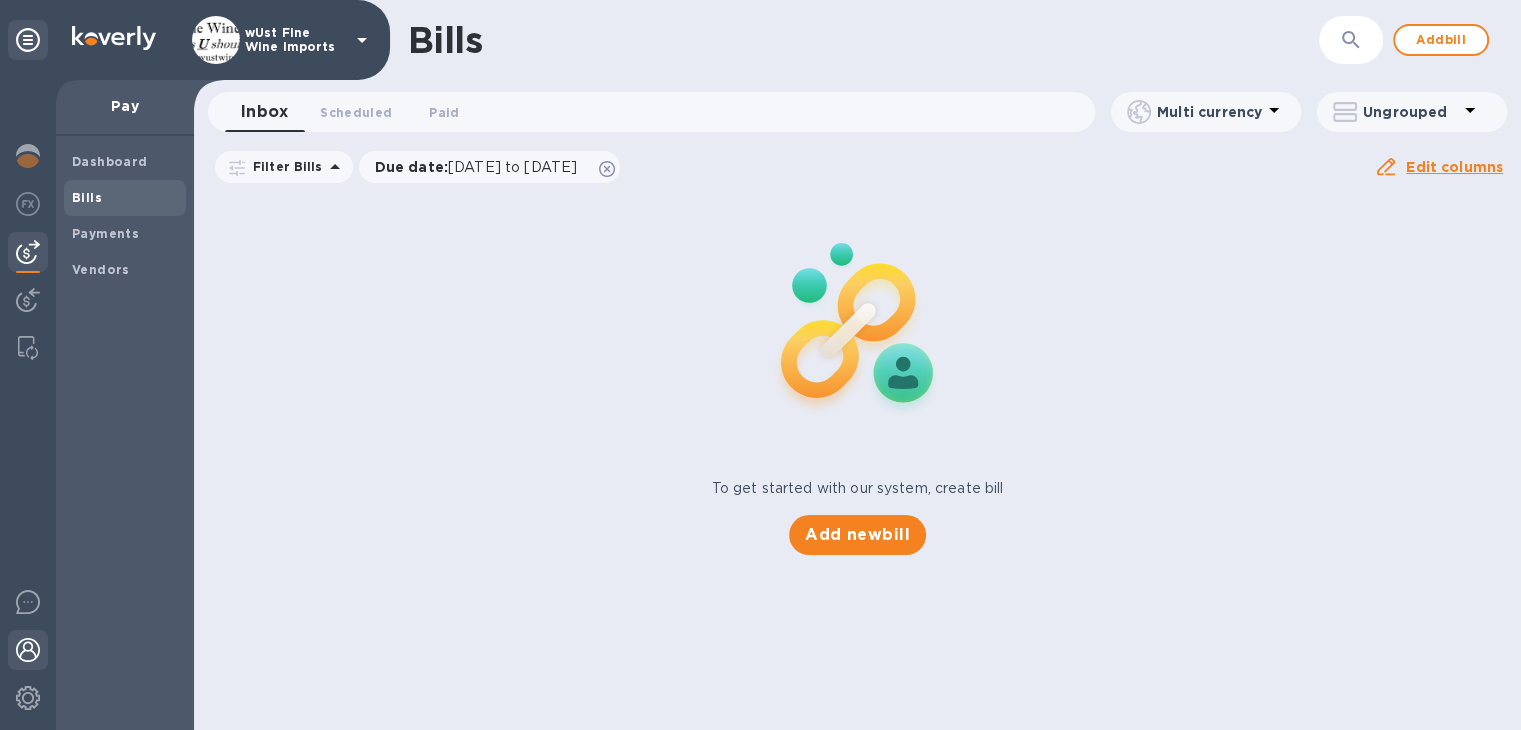 click at bounding box center (28, 650) 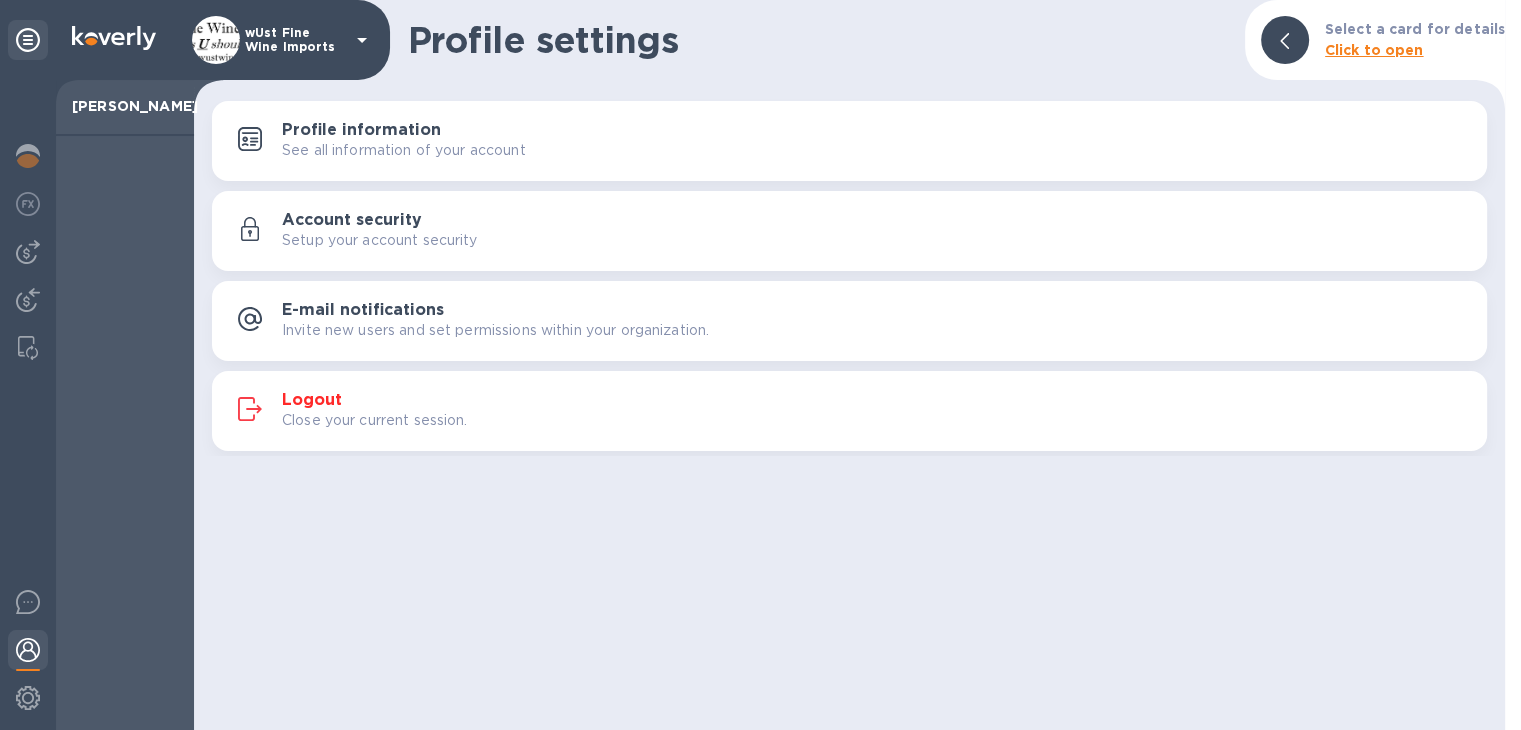 click on "Logout" at bounding box center (312, 400) 